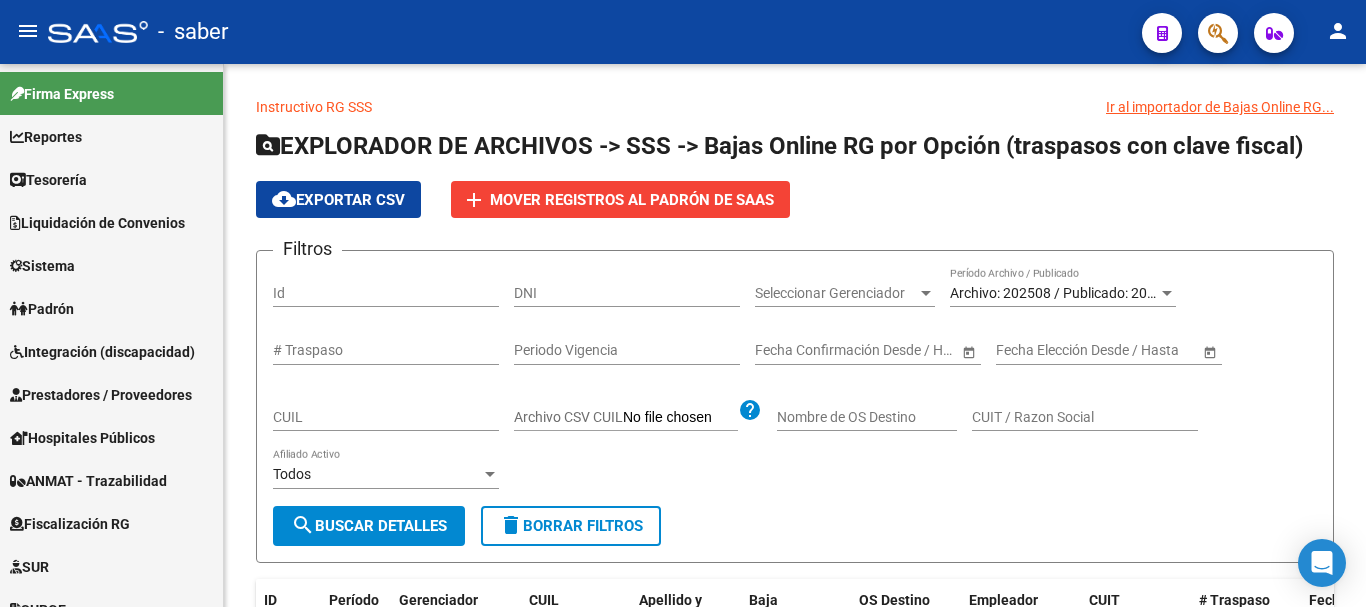 scroll, scrollTop: 0, scrollLeft: 0, axis: both 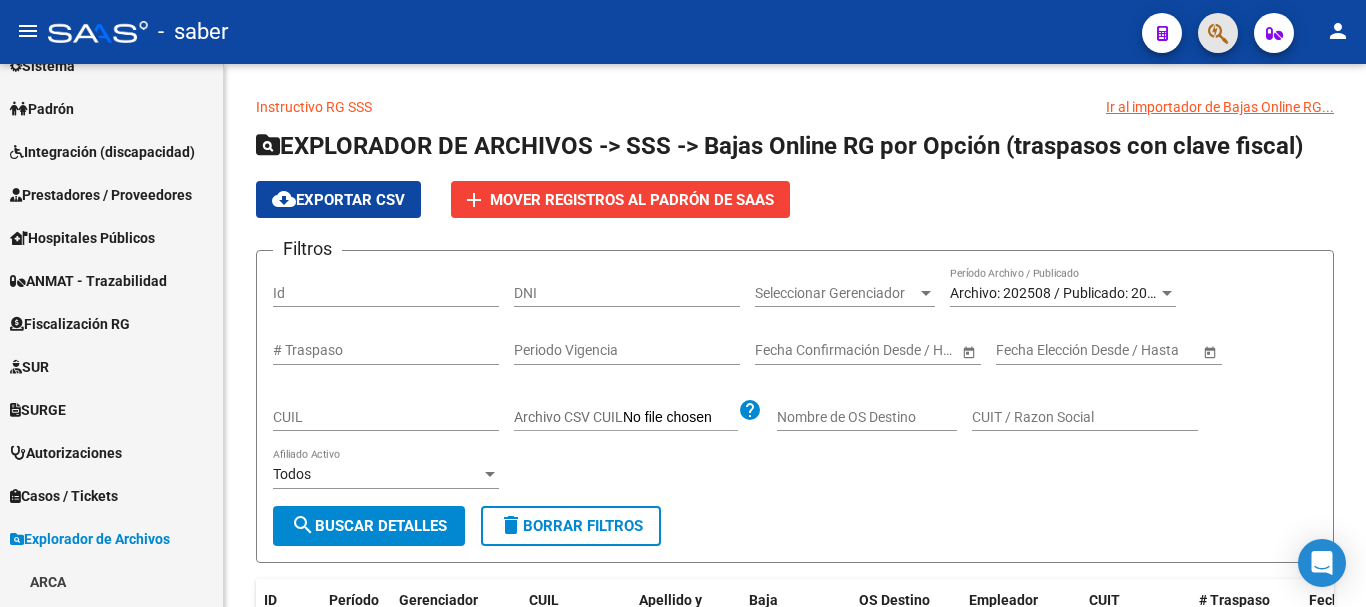 click 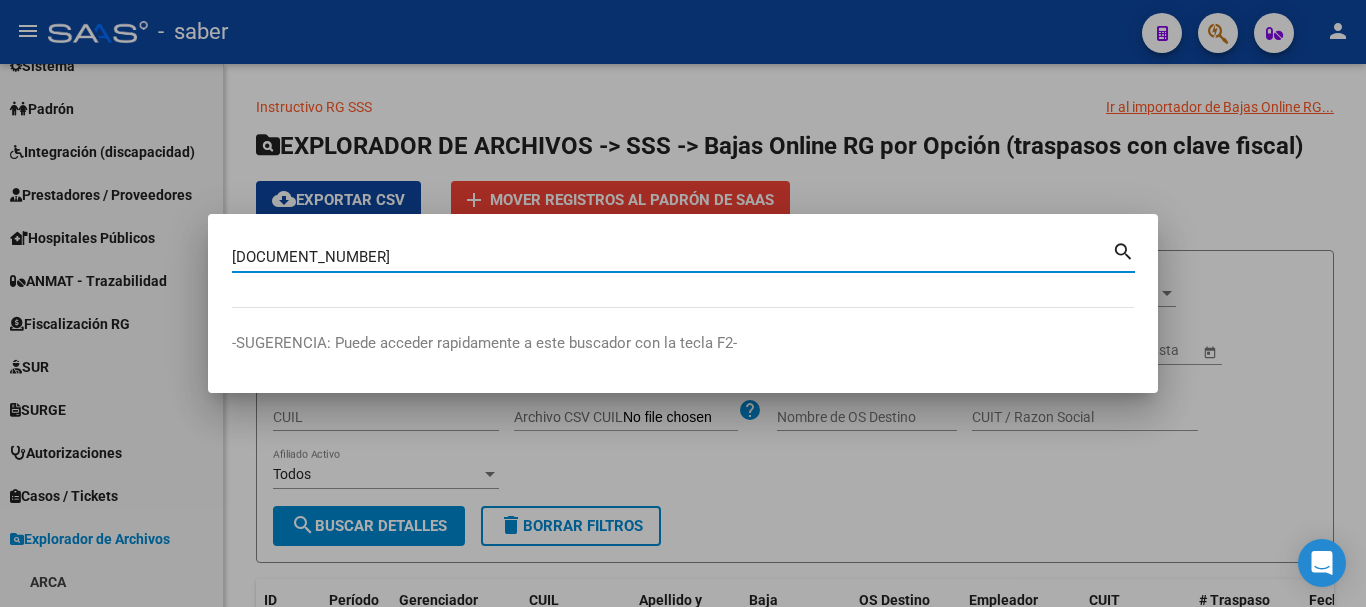 type on "[DOCUMENT_NUMBER]" 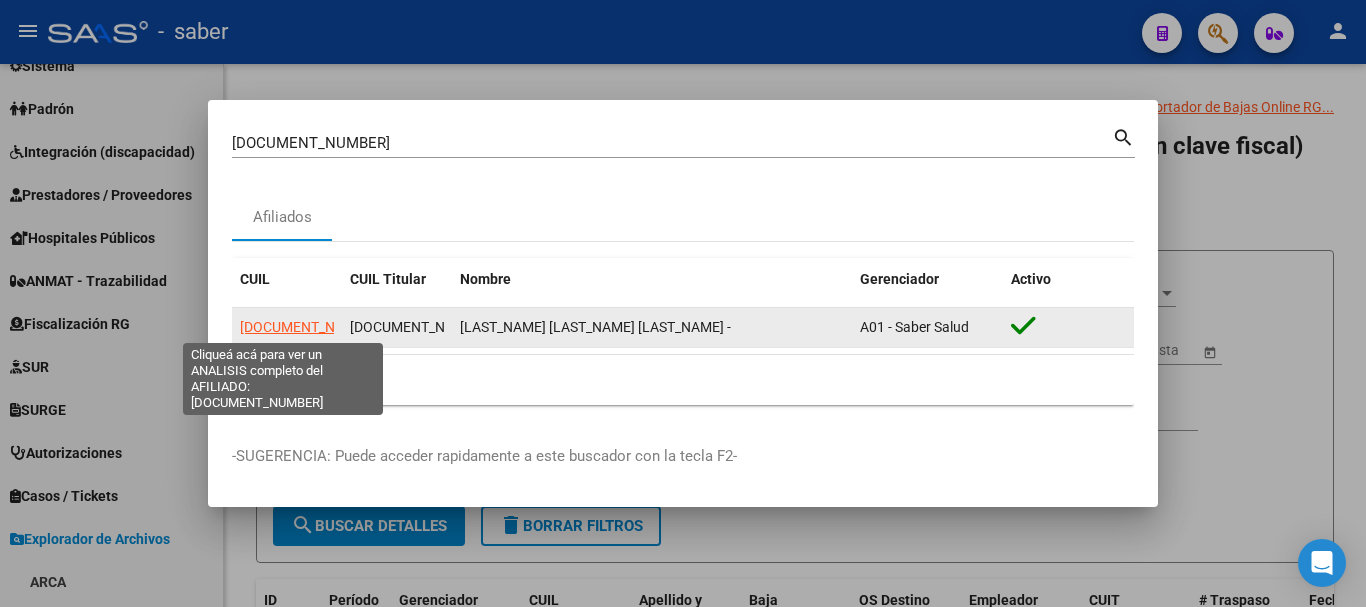 click on "[DOCUMENT_NUMBER]" 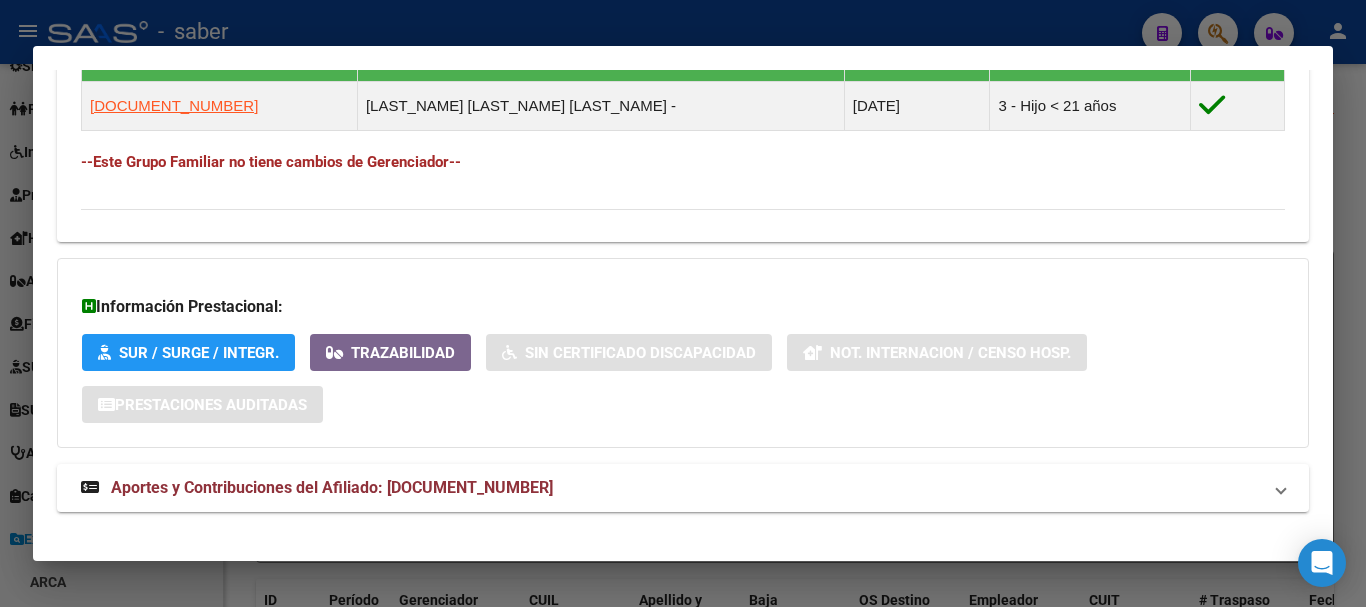 scroll, scrollTop: 1174, scrollLeft: 0, axis: vertical 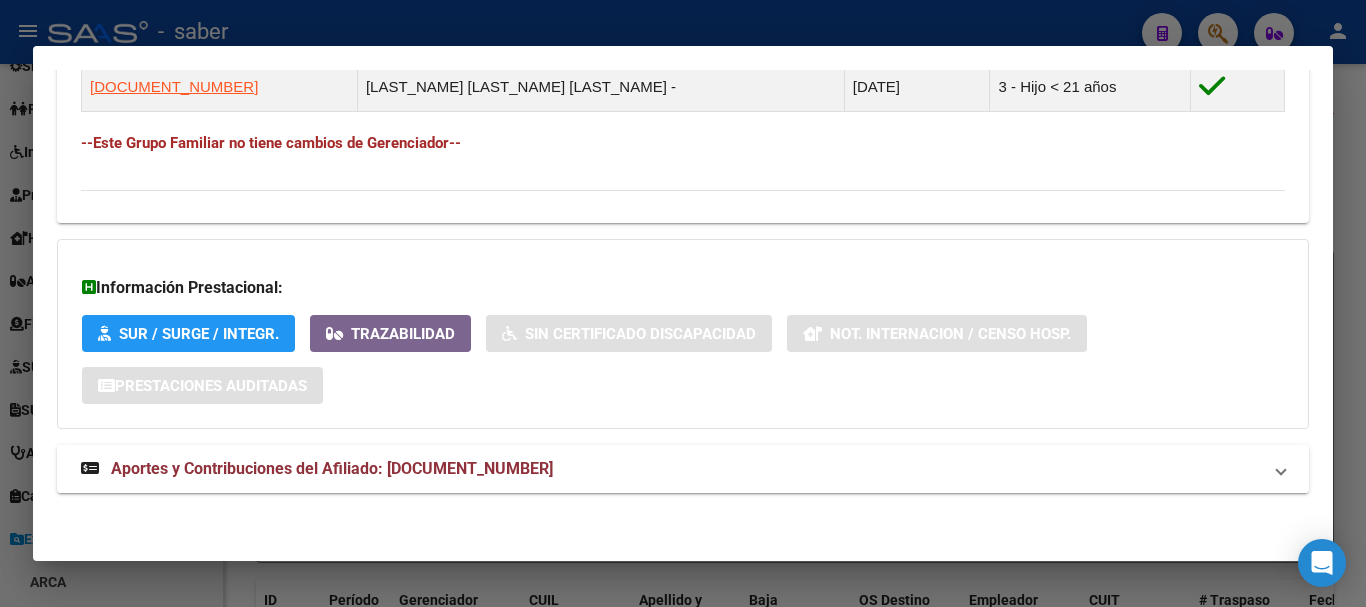 click on "Aportes y Contribuciones del Afiliado: [DOCUMENT_NUMBER]" at bounding box center [332, 468] 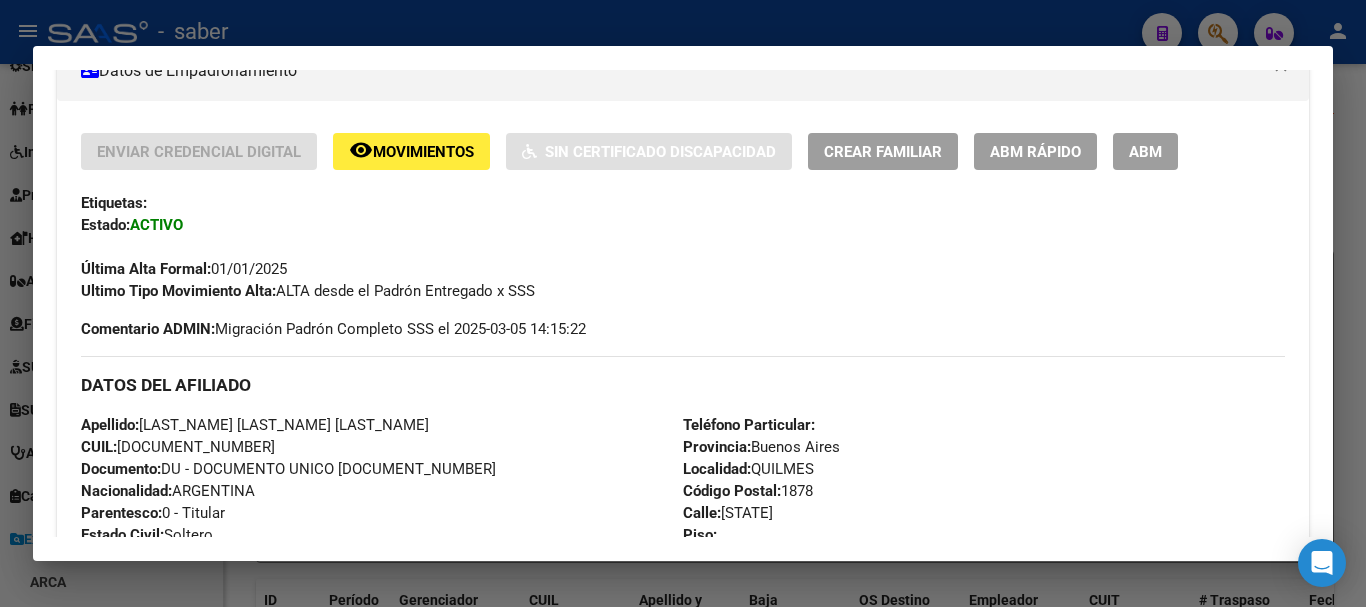 scroll, scrollTop: 374, scrollLeft: 0, axis: vertical 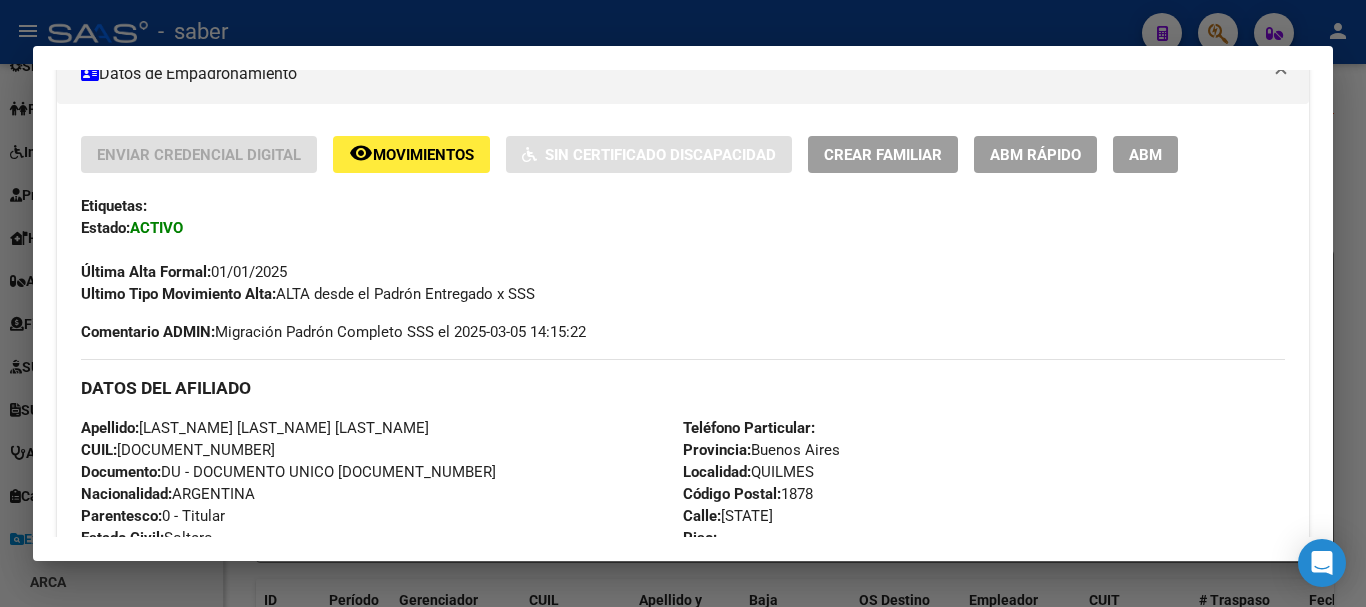 click on "Enviar Credencial Digital remove_red_eye Movimientos    Sin Certificado Discapacidad Crear Familiar ABM Rápido ABM Etiquetas: Estado: ACTIVO Última Alta Formal:  [DATE] Ultimo Tipo Movimiento Alta:  ALTA desde el Padrón Entregado x SSS" at bounding box center (683, 220) 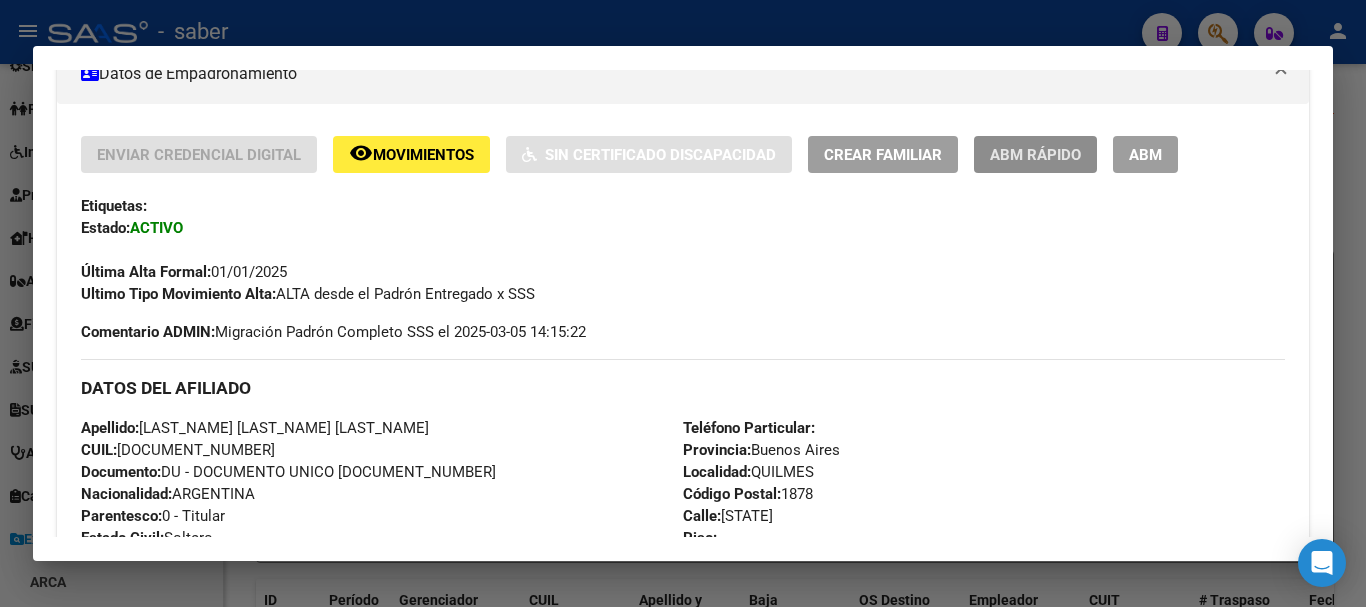 click on "ABM Rápido" 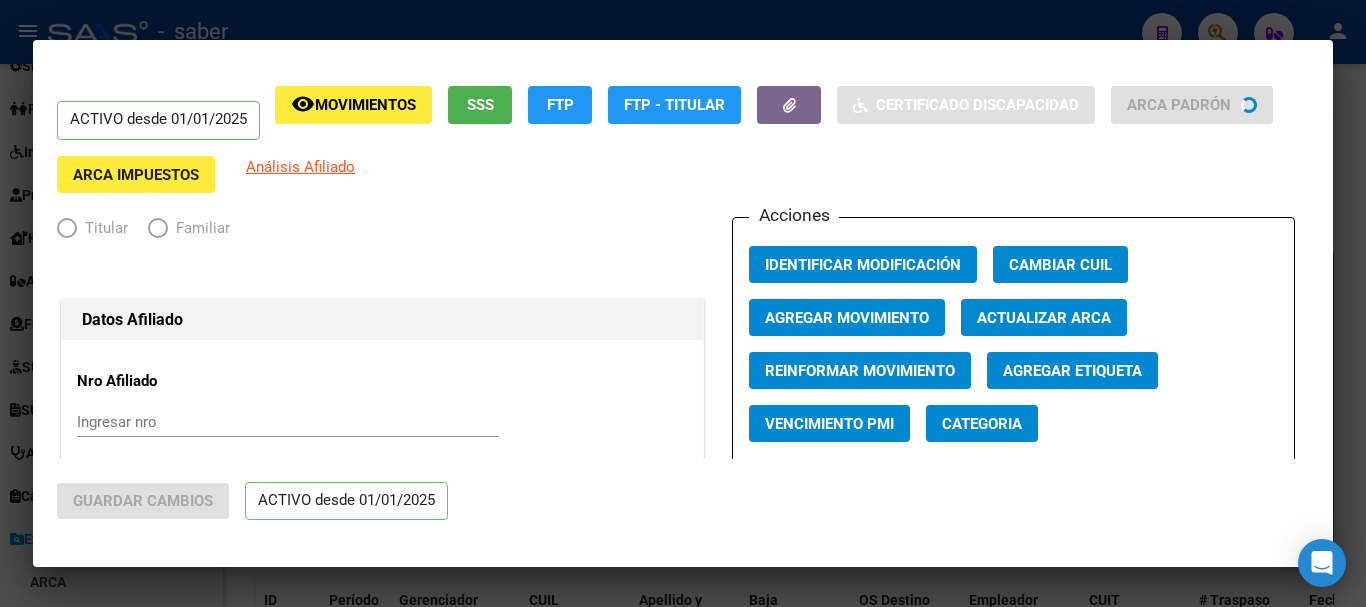 radio on "true" 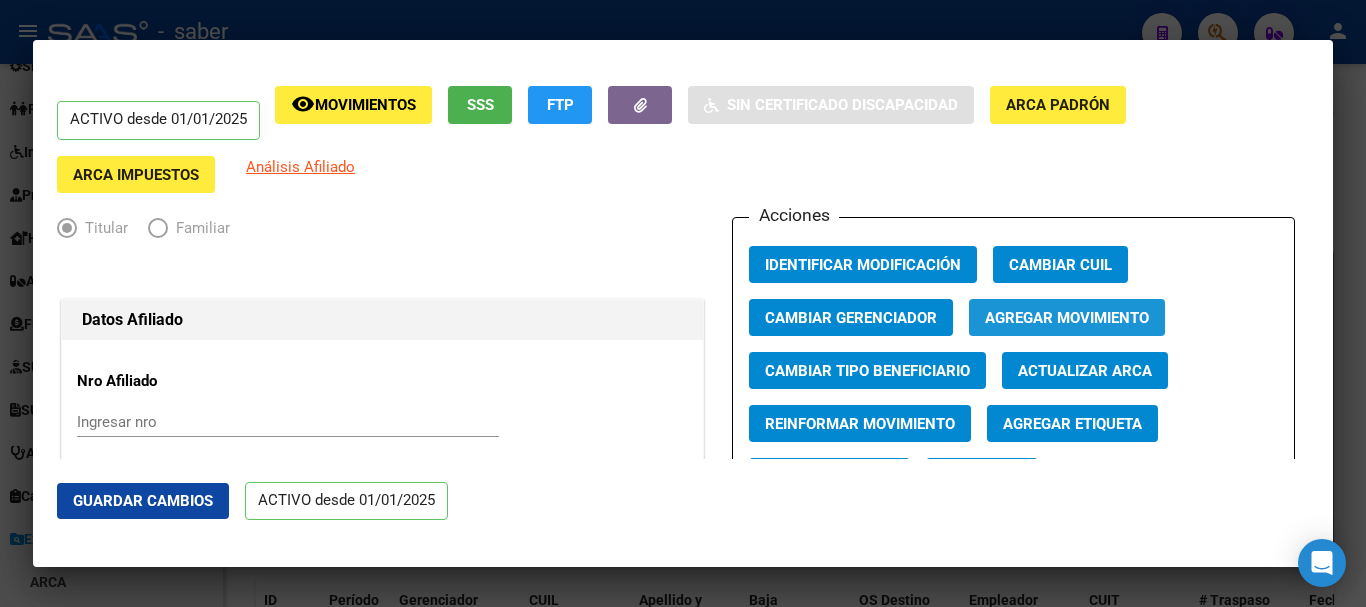 click on "Agregar Movimiento" 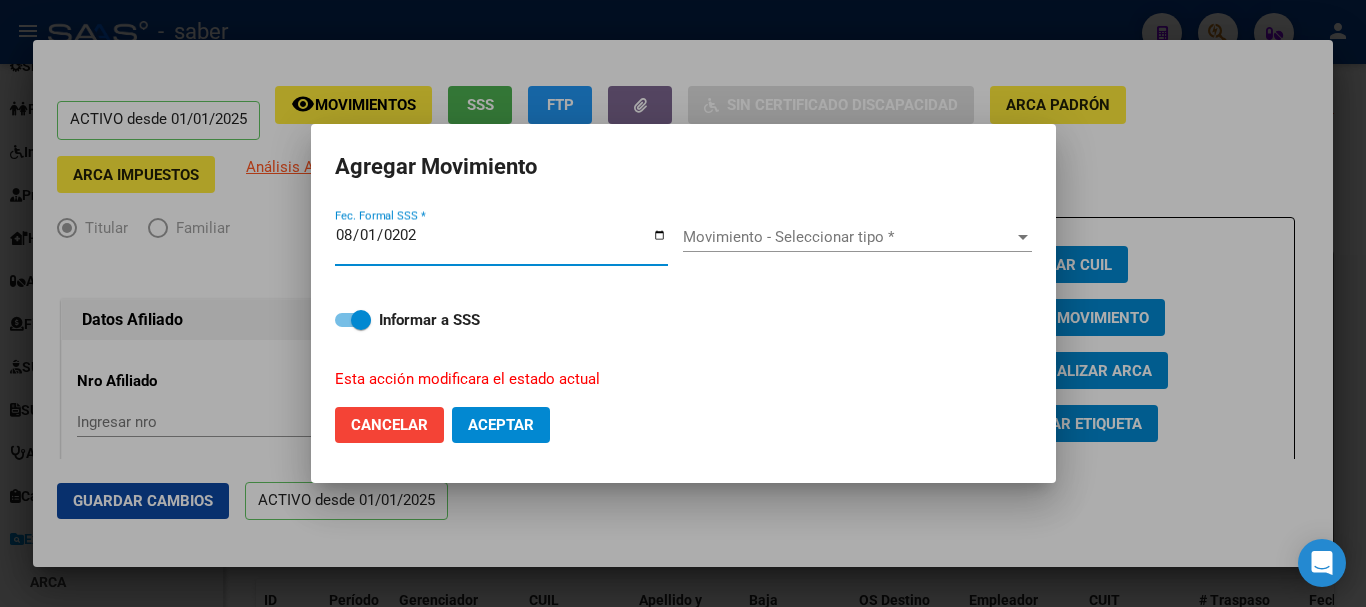 type on "2025-08-01" 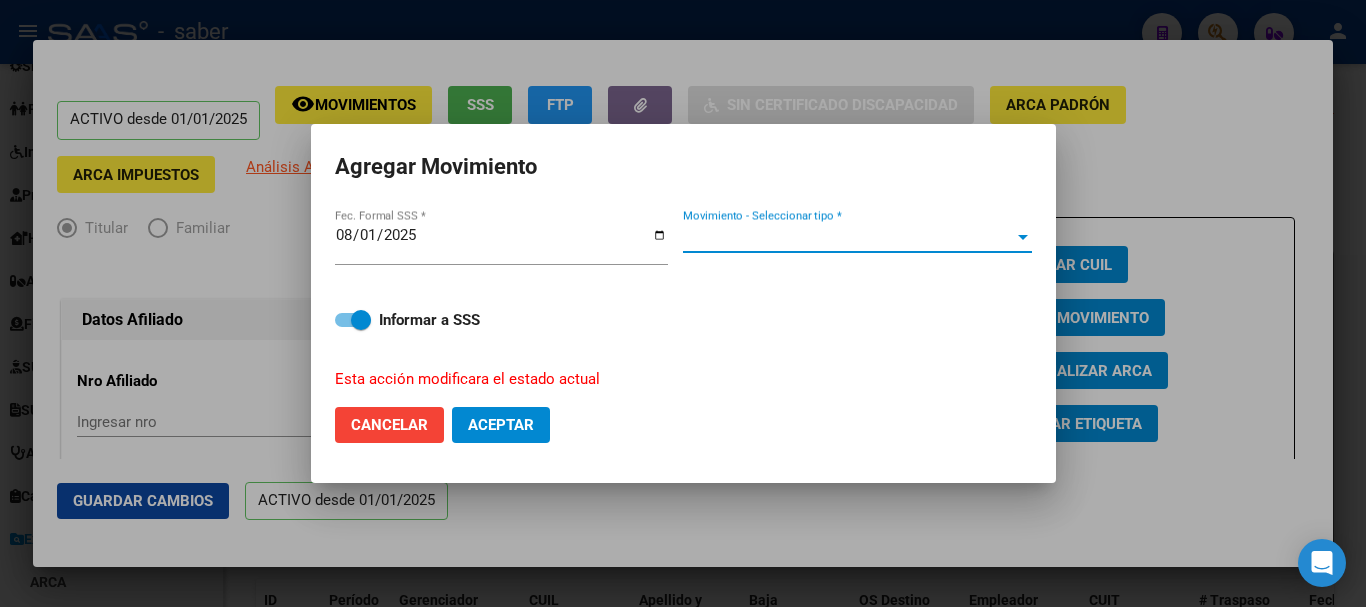 click on "Movimiento - Seleccionar tipo *" at bounding box center (848, 237) 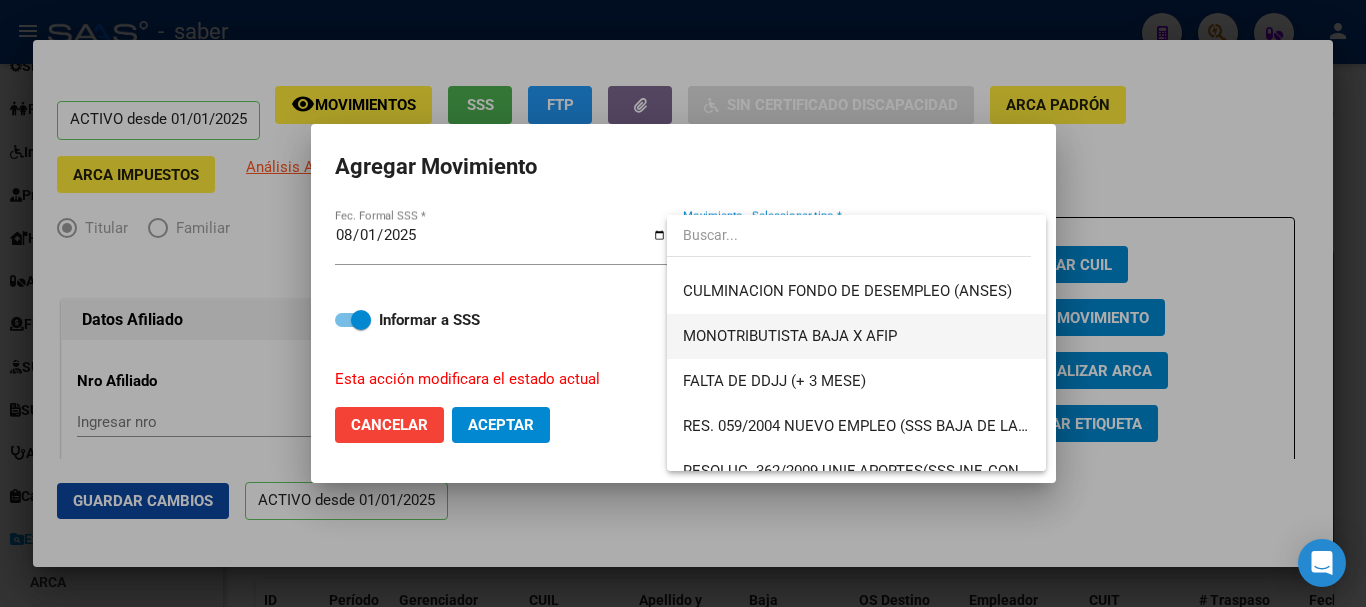 scroll, scrollTop: 454, scrollLeft: 0, axis: vertical 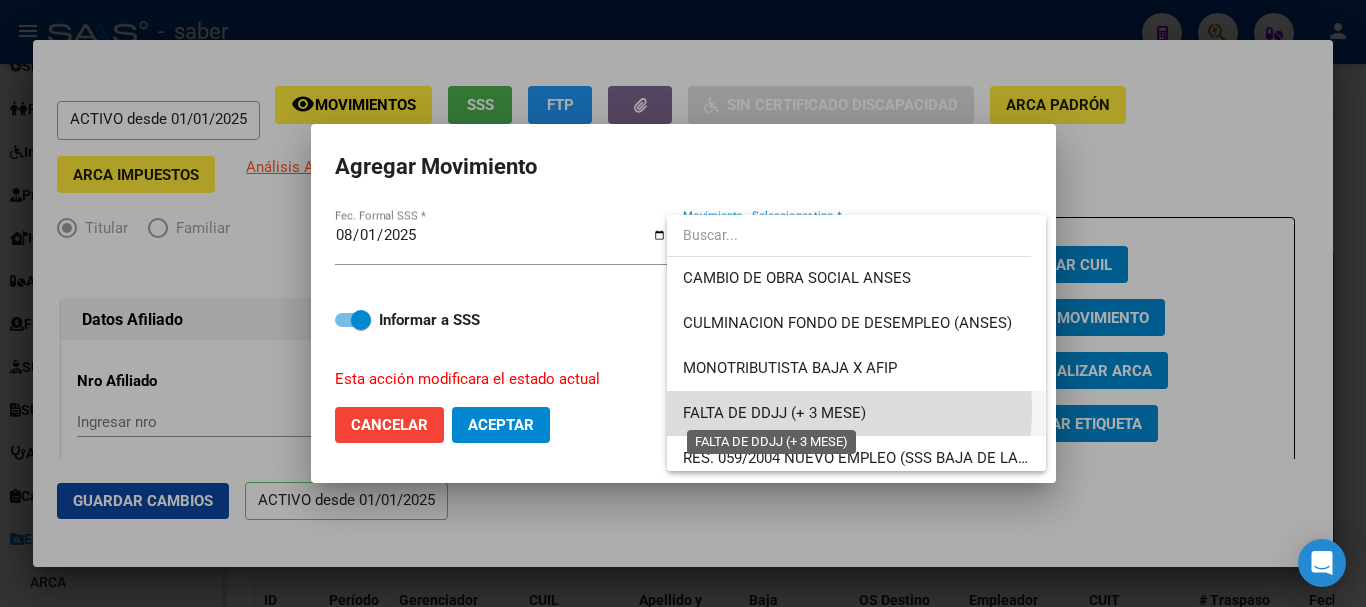 click on "FALTA DE DDJJ (+ 3 MESE)" at bounding box center (774, 413) 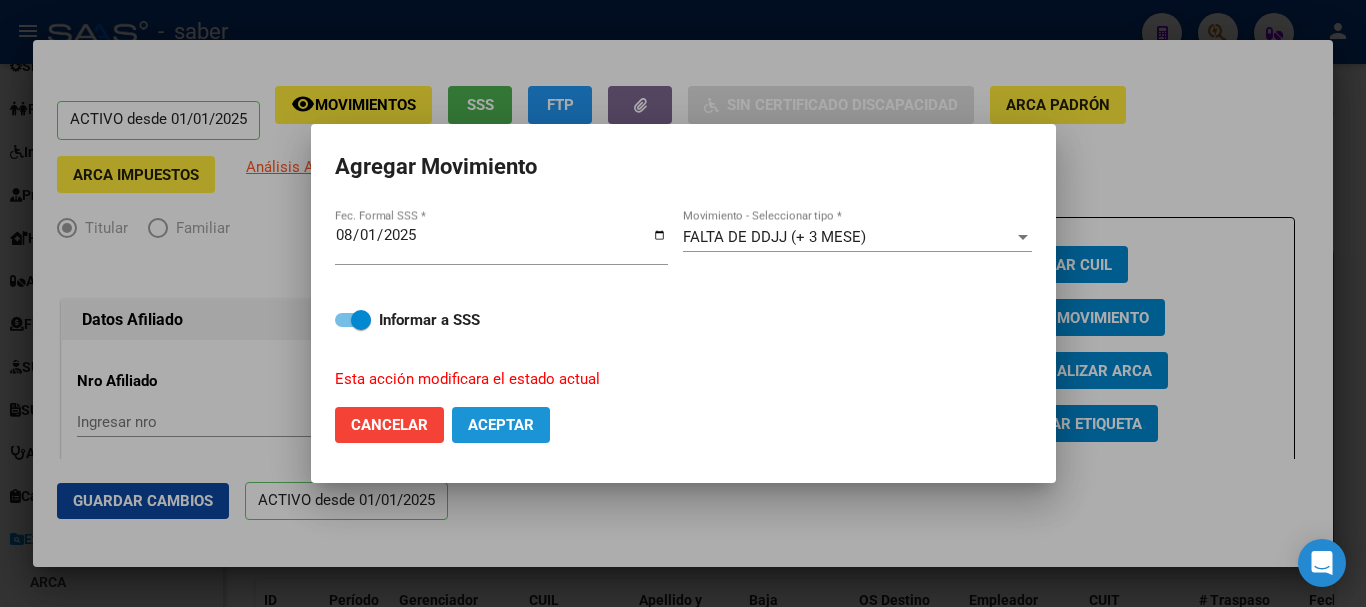 click on "Aceptar" 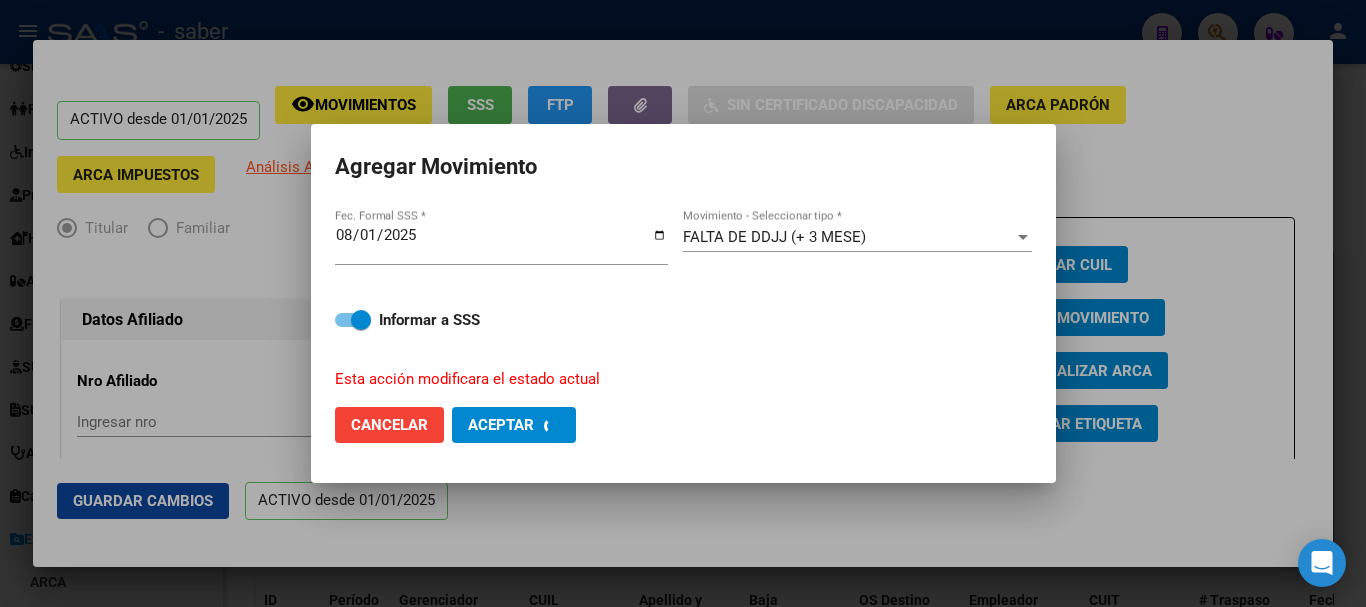 checkbox on "false" 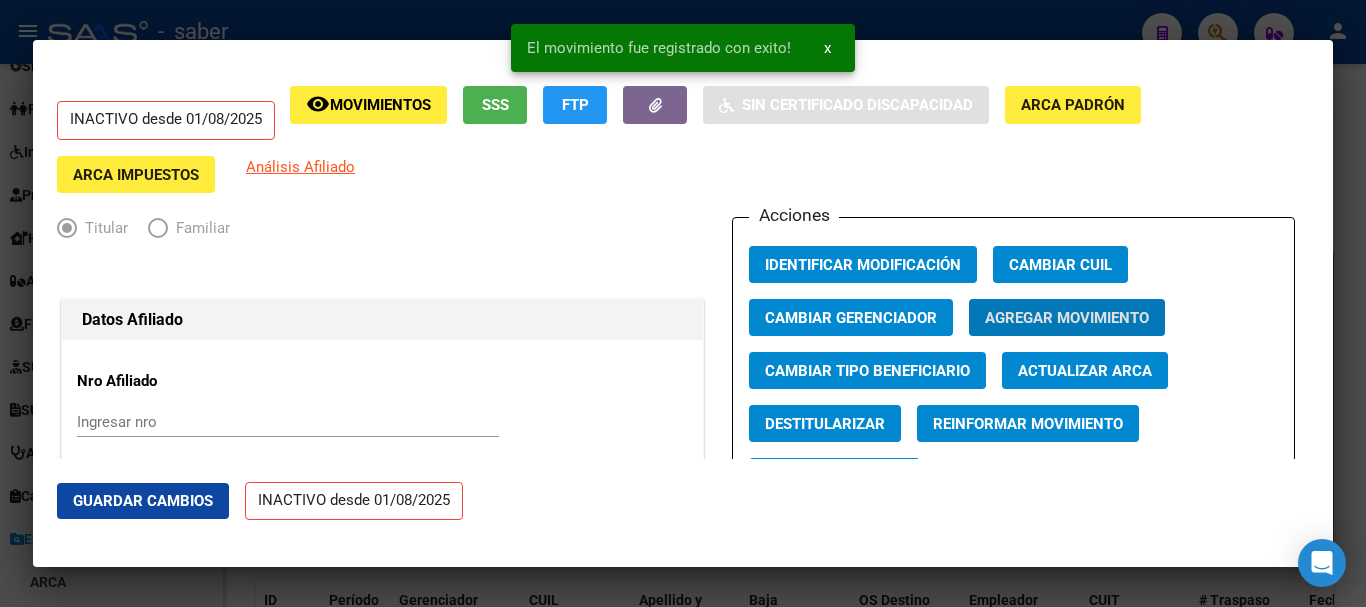 click at bounding box center [683, 303] 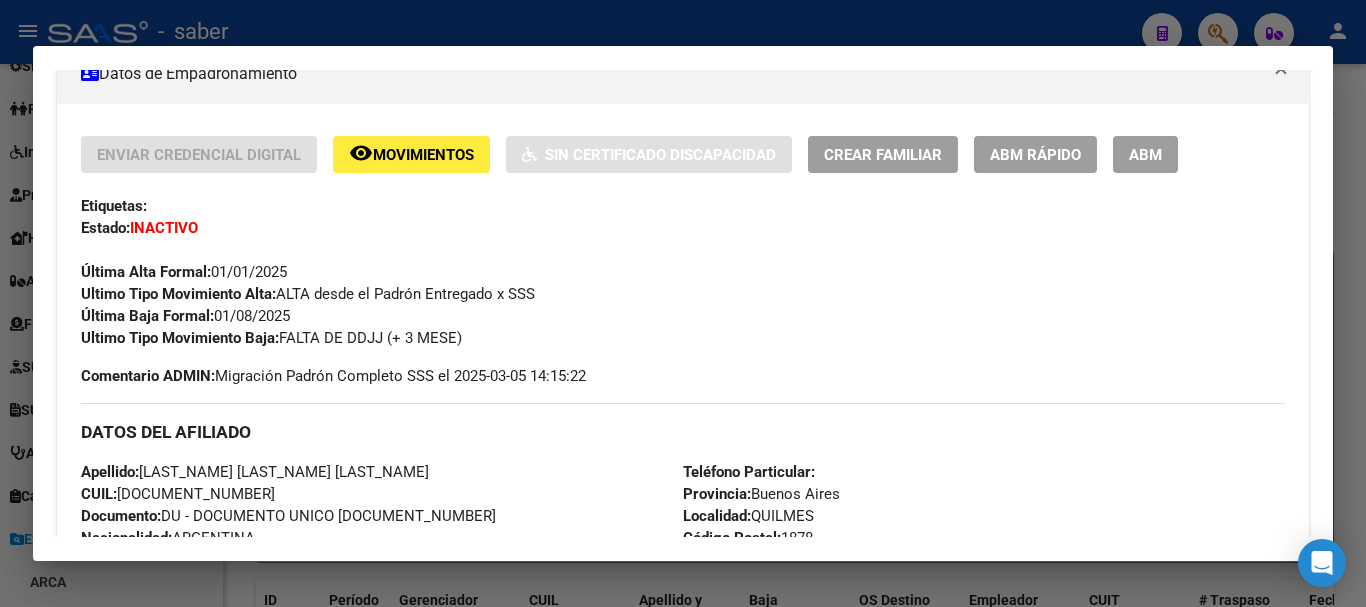 click at bounding box center (683, 303) 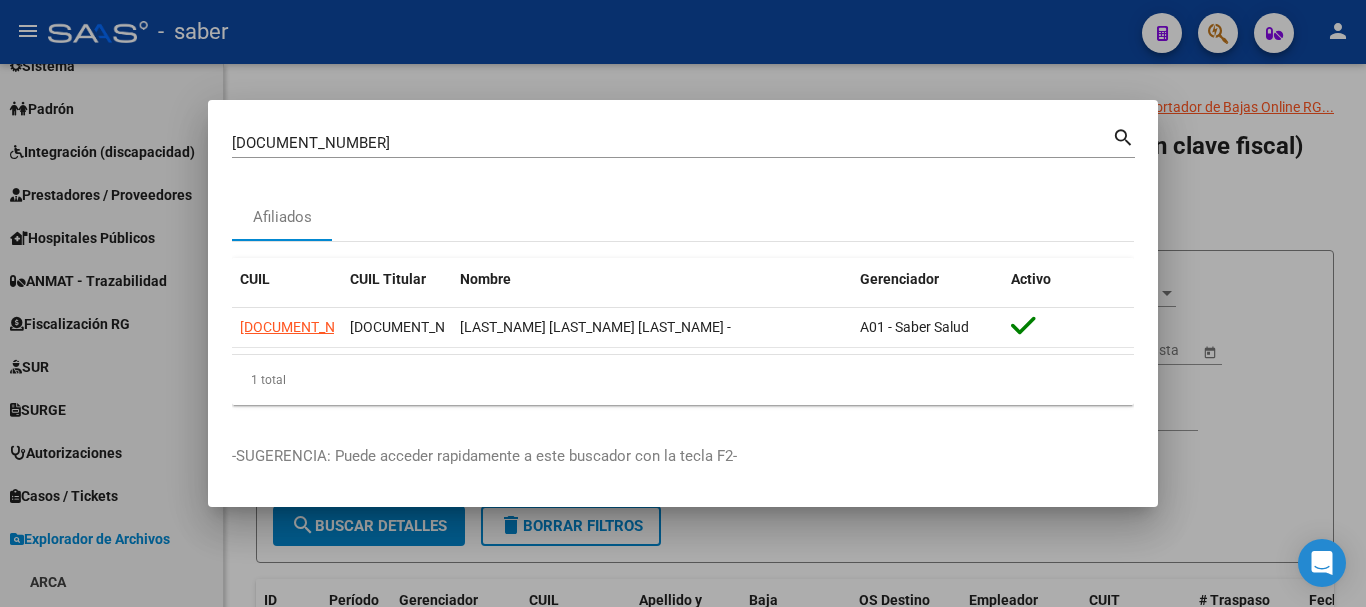 click at bounding box center [683, 303] 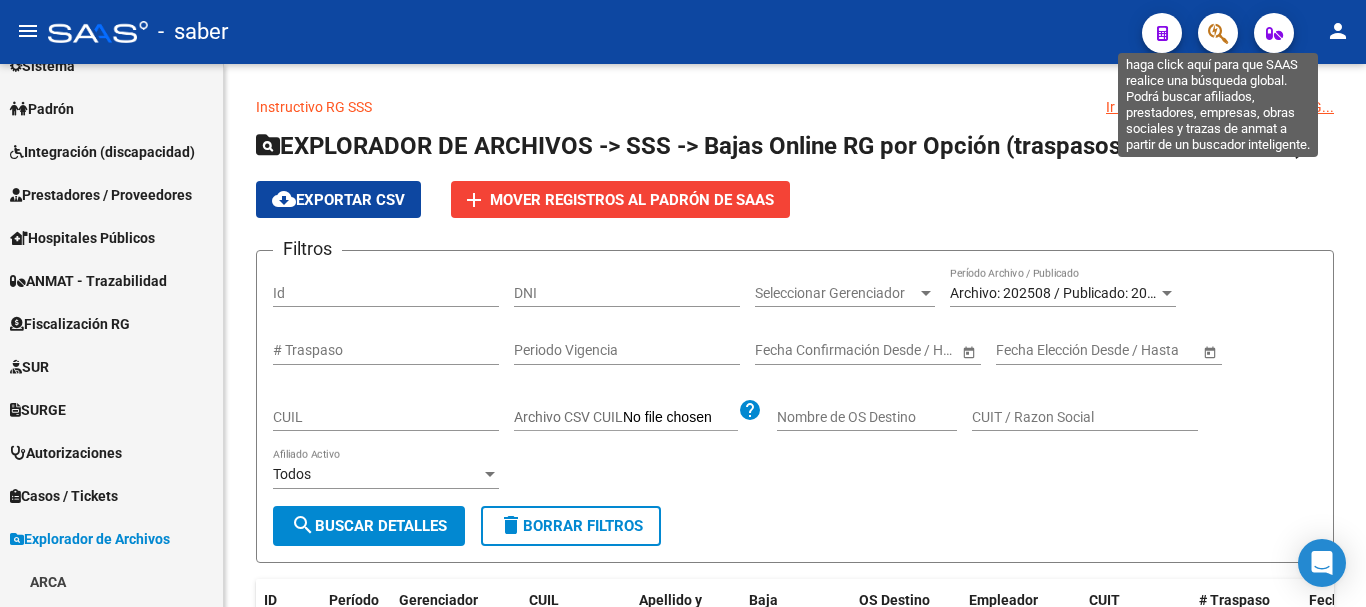 click 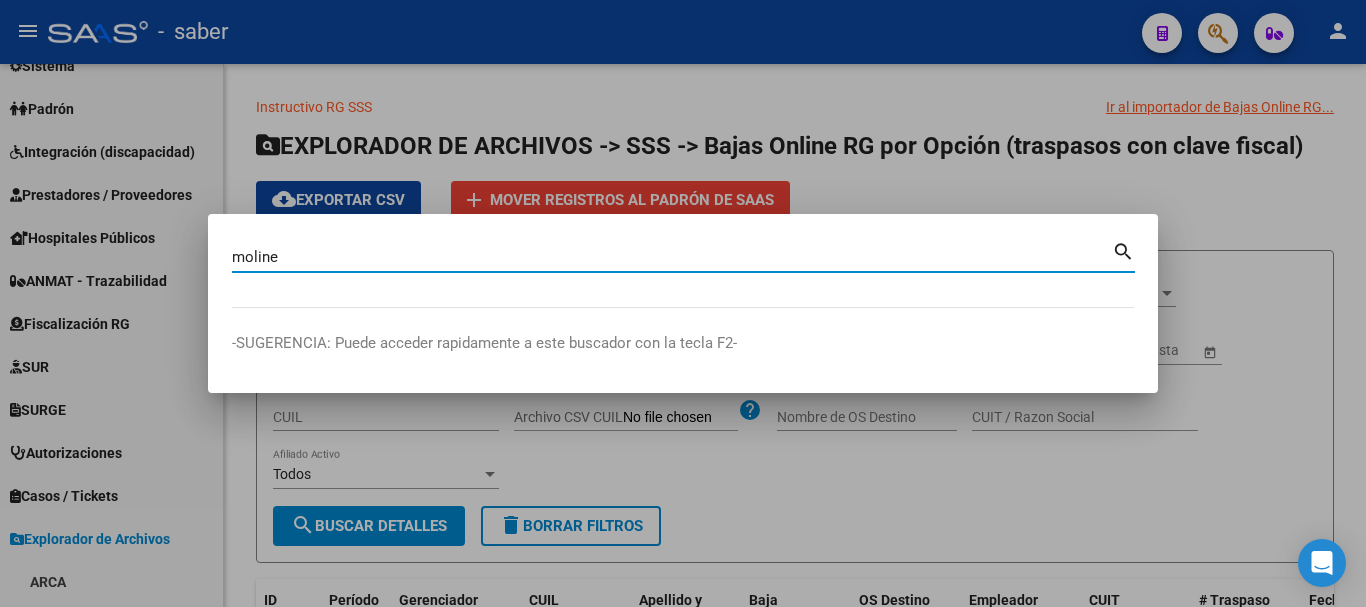 type on "moline" 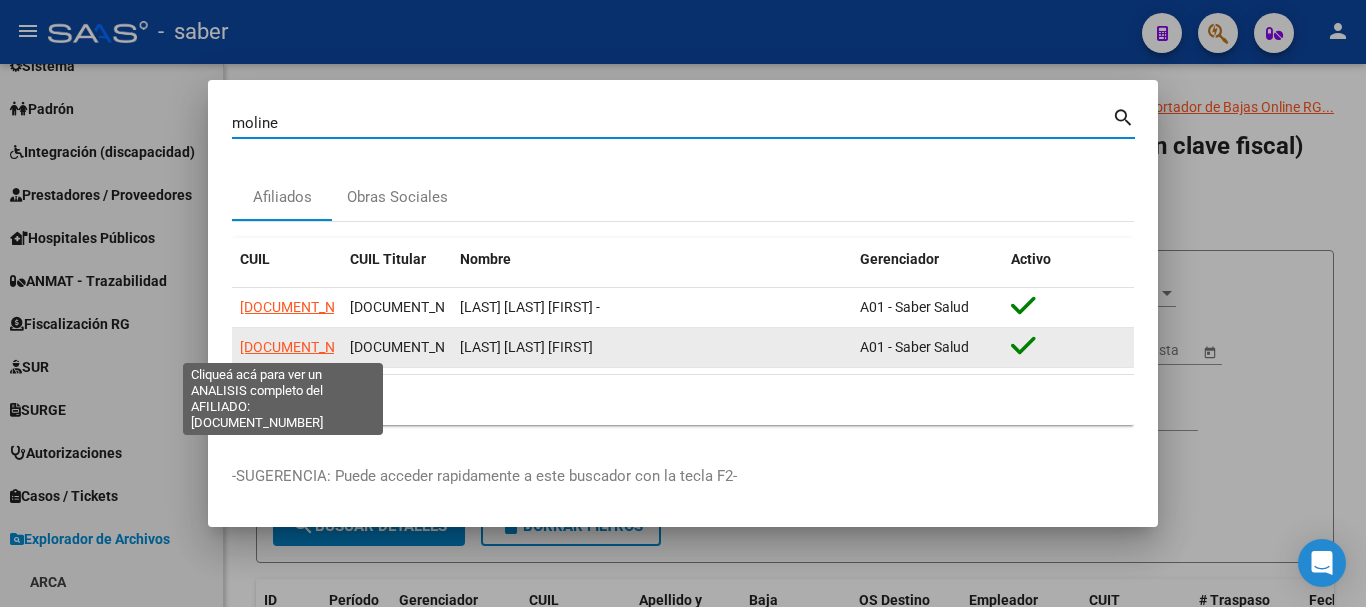 click on "[DOCUMENT_NUMBER]" 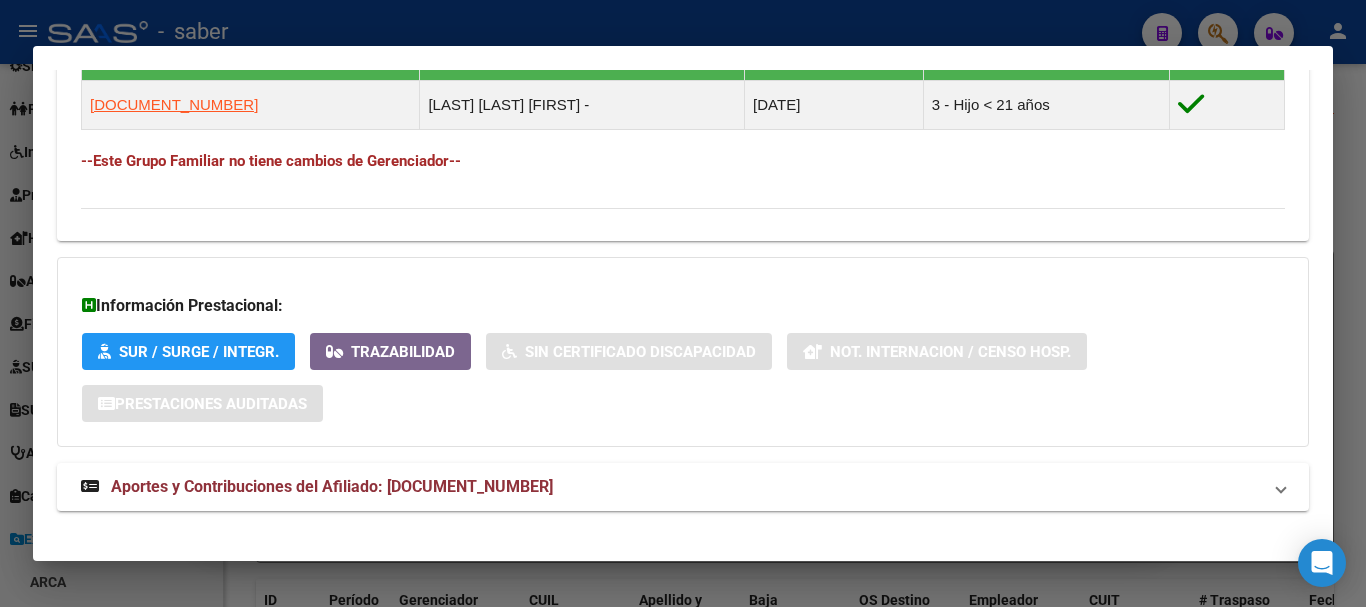 scroll, scrollTop: 1152, scrollLeft: 0, axis: vertical 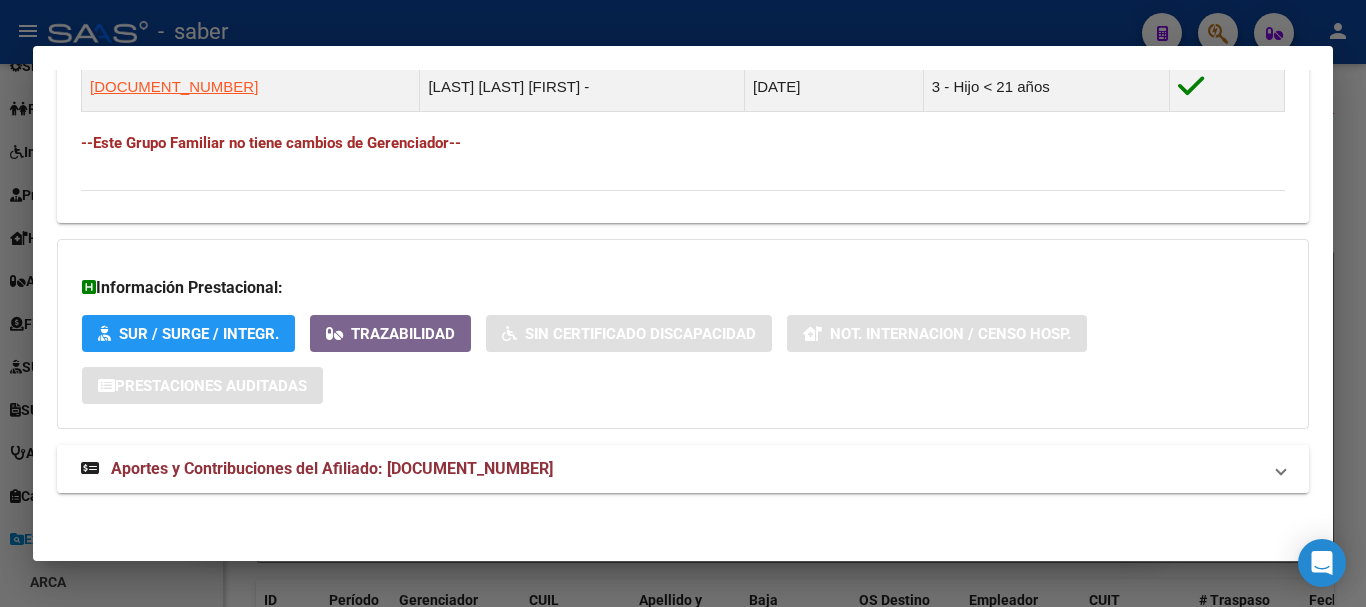 click on "Aportes y Contribuciones del Afiliado: [DOCUMENT_NUMBER]" at bounding box center [671, 469] 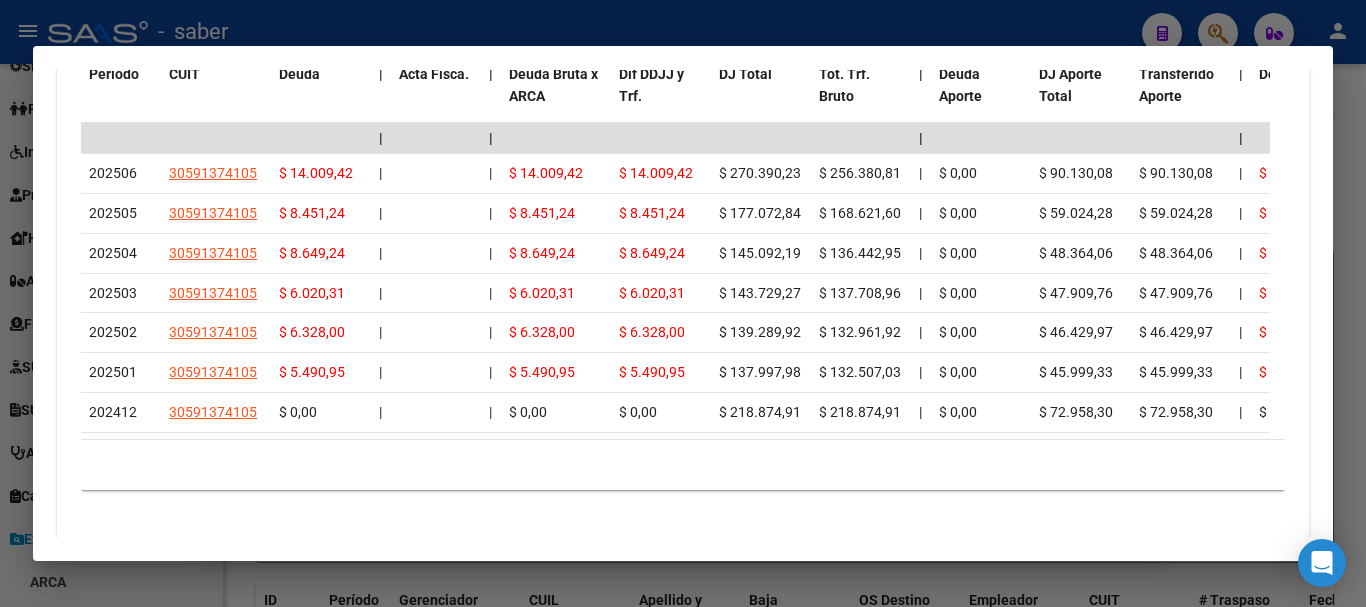 scroll, scrollTop: 1852, scrollLeft: 0, axis: vertical 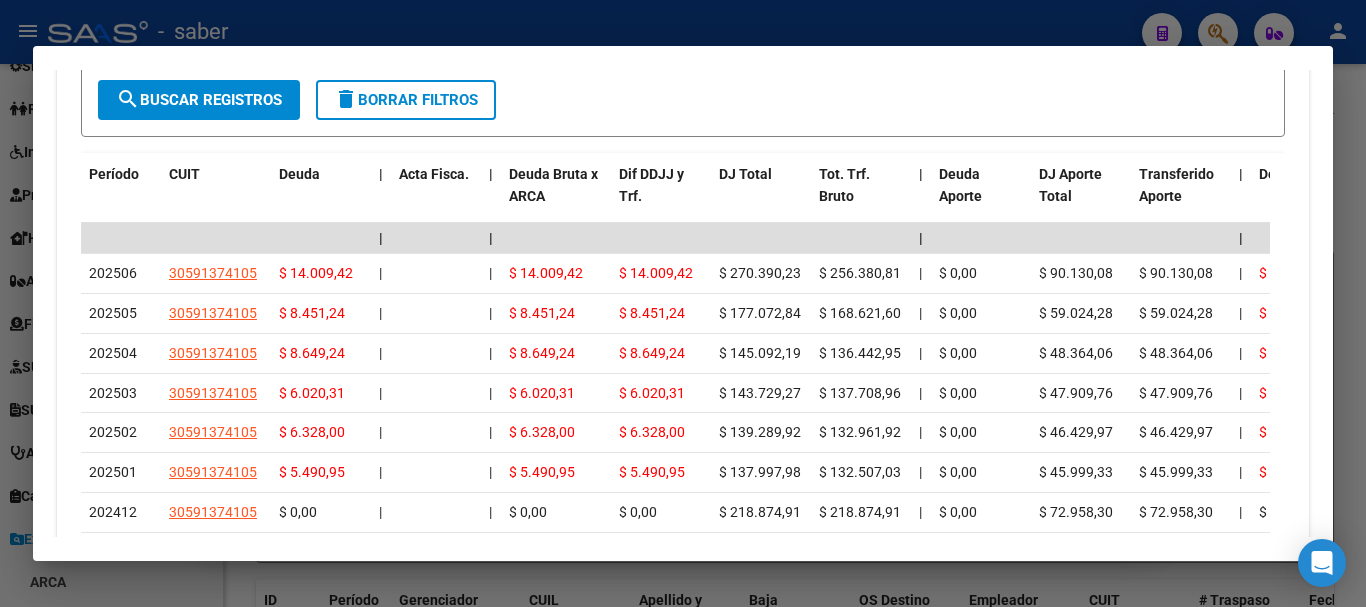 click at bounding box center (683, 303) 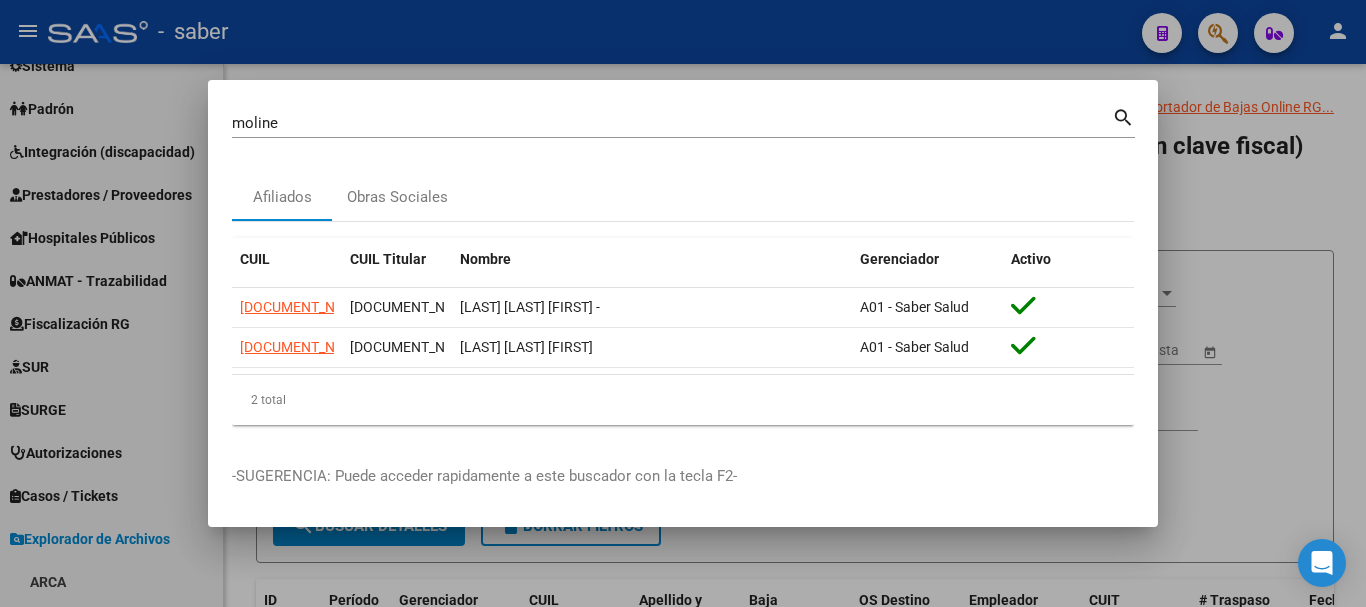 click at bounding box center (683, 303) 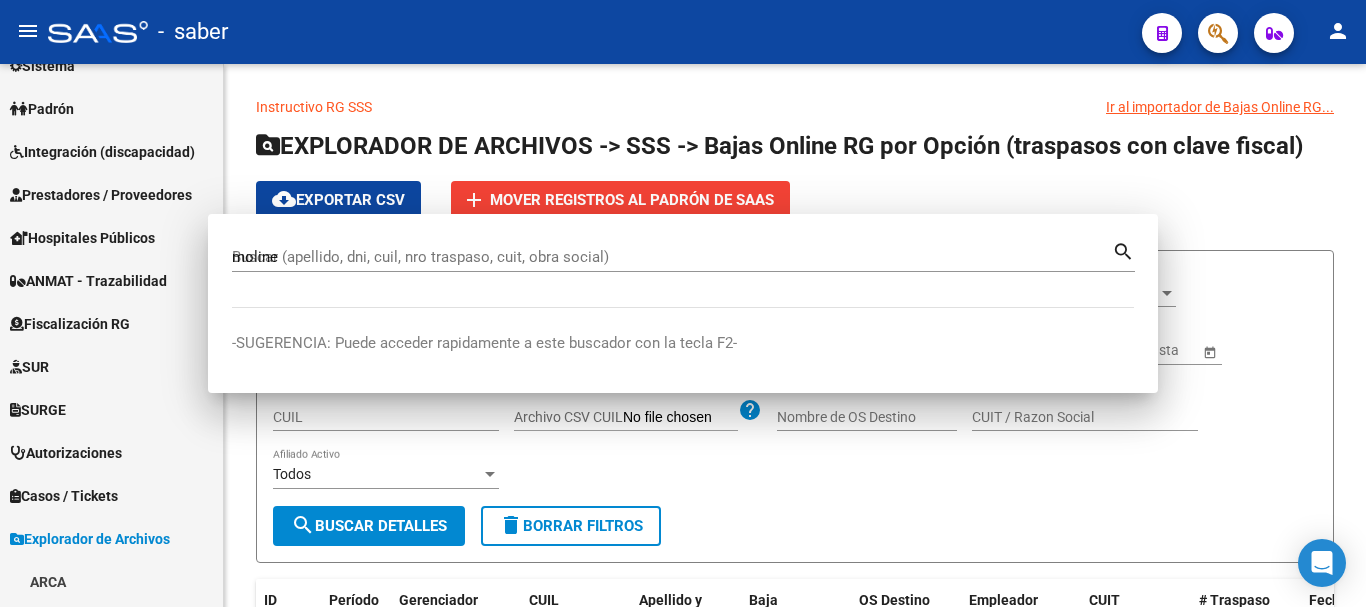 type 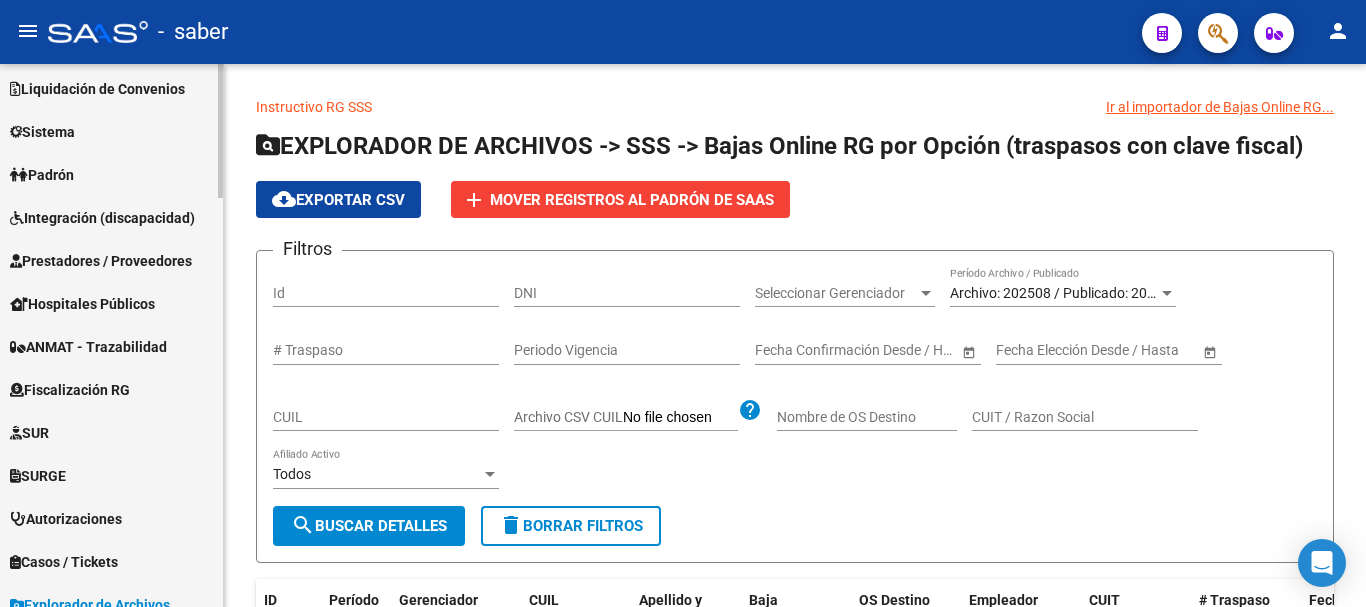 scroll, scrollTop: 0, scrollLeft: 0, axis: both 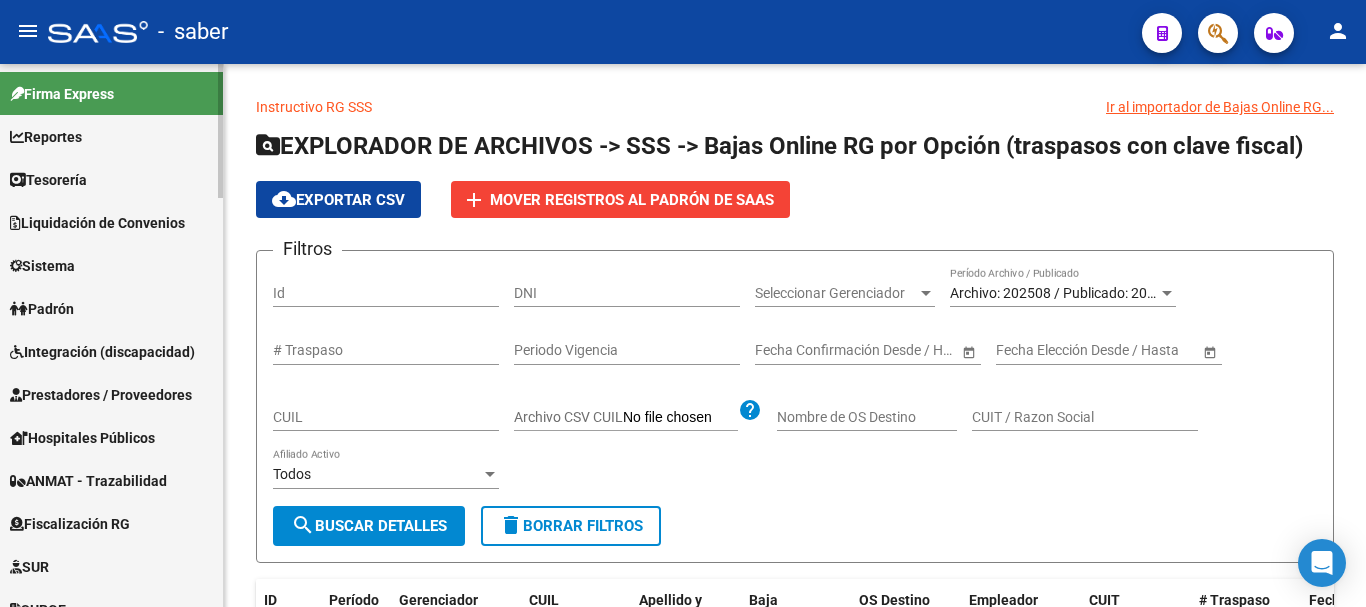click on "Liquidación de Convenios" at bounding box center [97, 223] 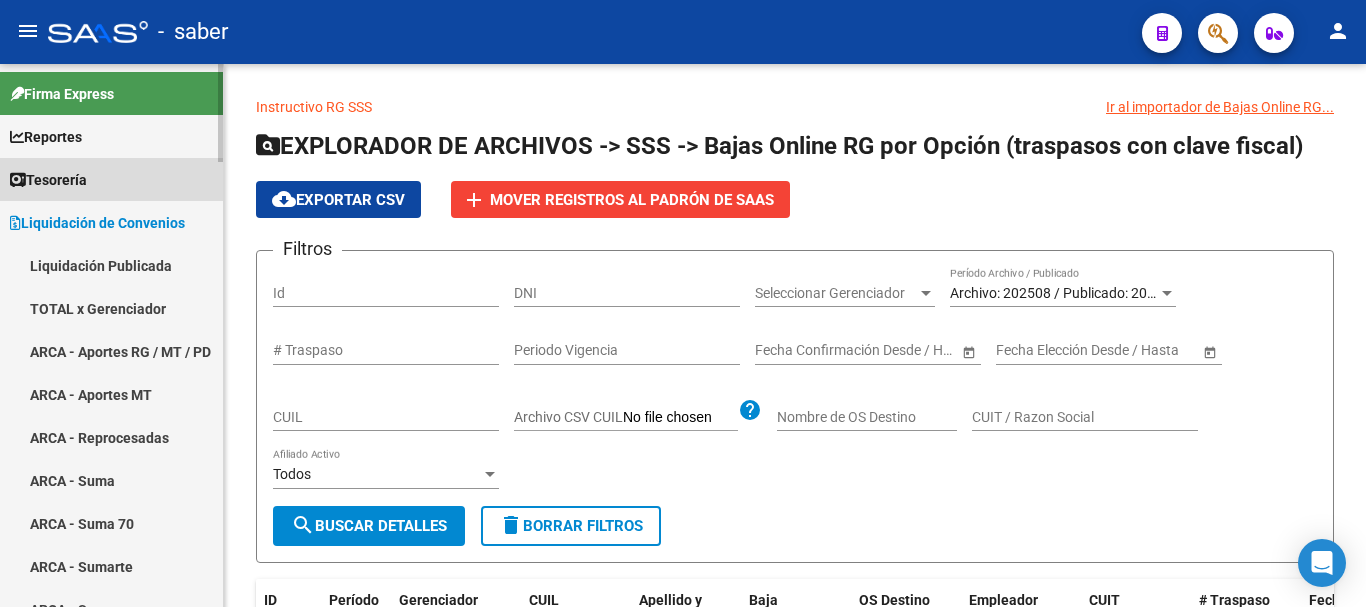 click on "Tesorería" at bounding box center [48, 180] 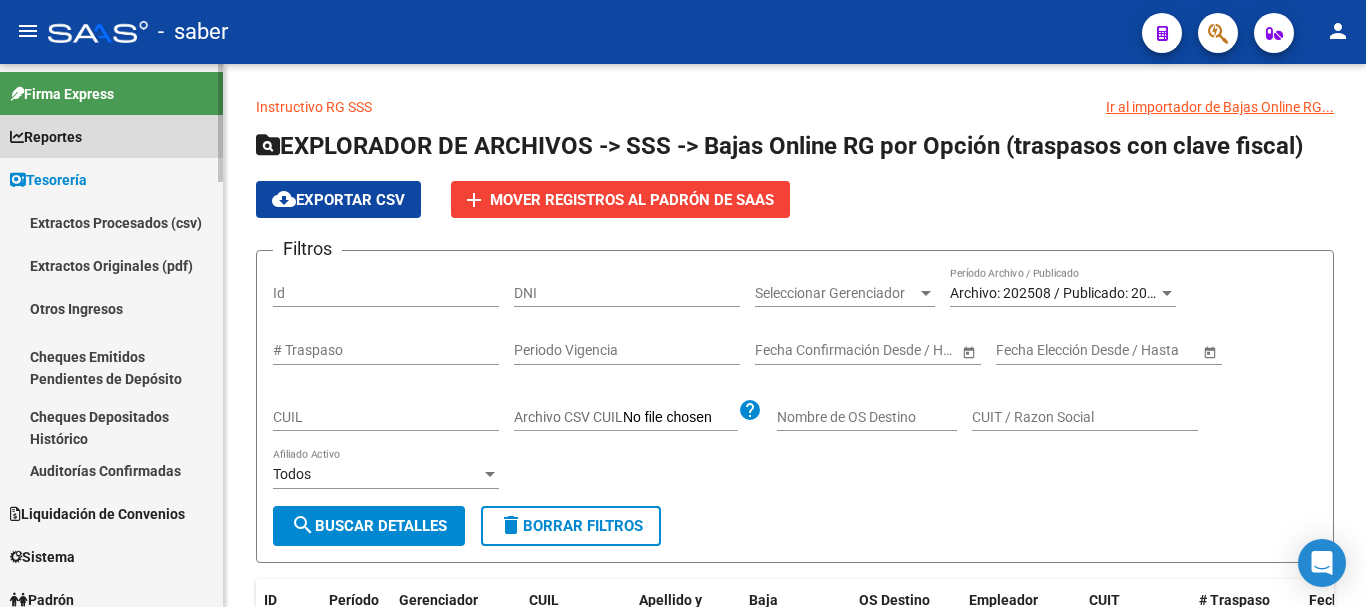 click on "Reportes" at bounding box center [46, 137] 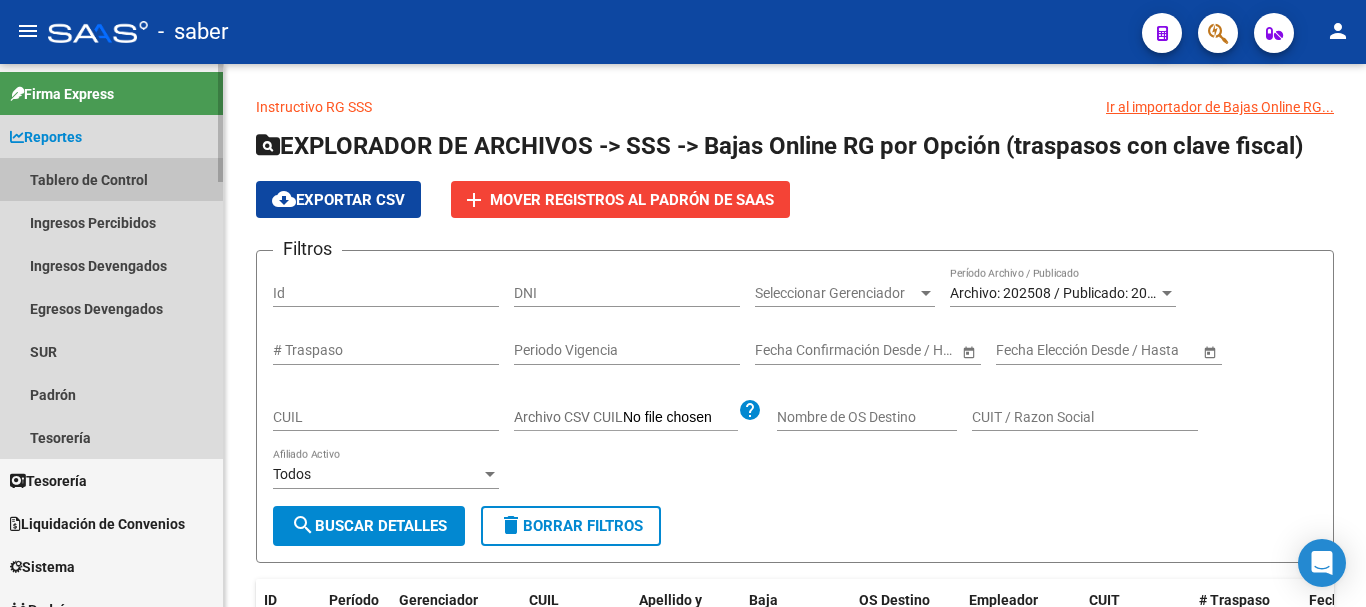 click on "Tablero de Control" at bounding box center [111, 179] 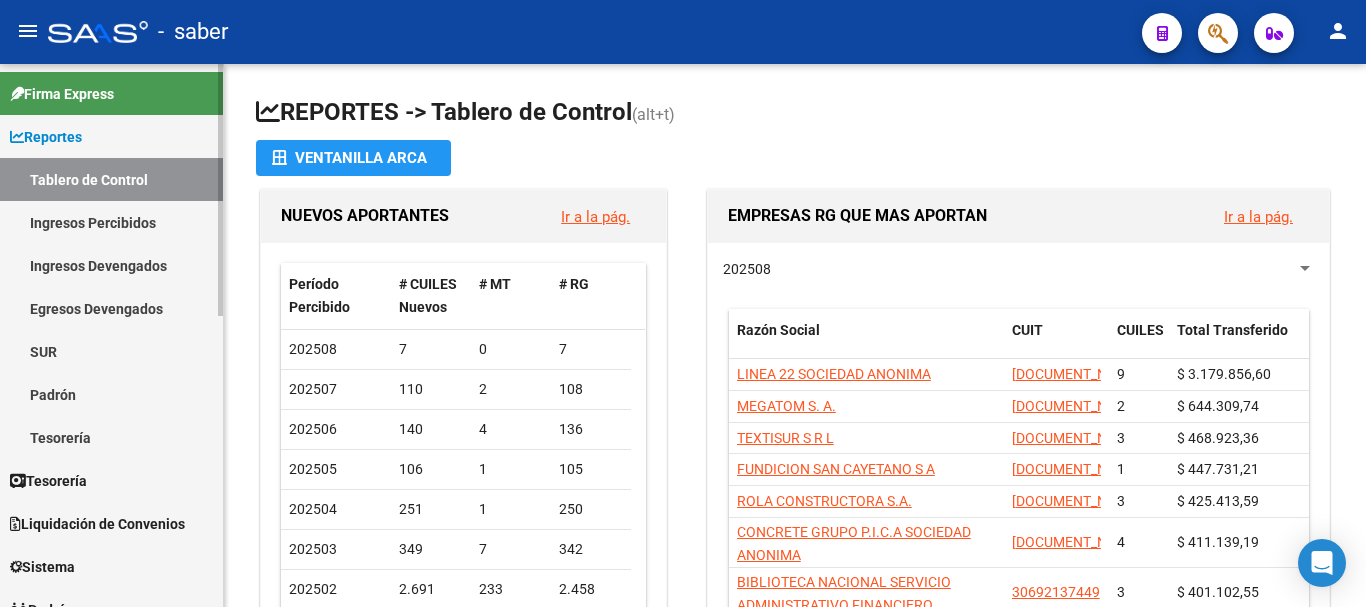 click on "Ingresos Percibidos" at bounding box center [111, 222] 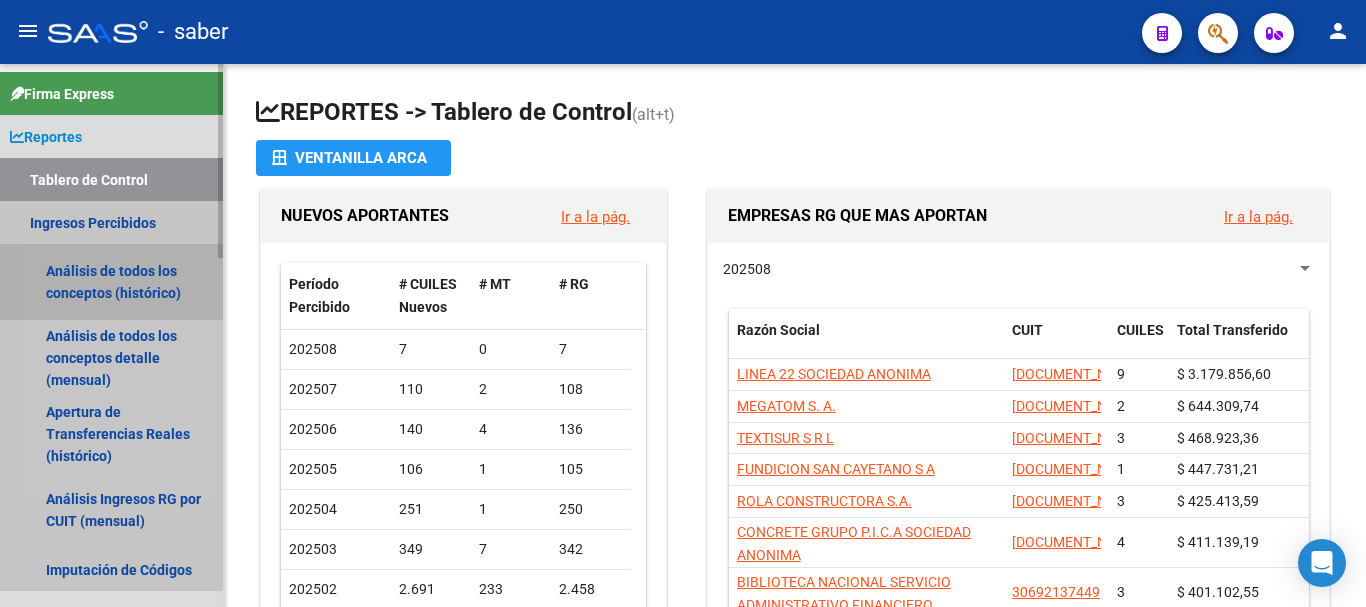 click on "Análisis de todos los conceptos (histórico)" at bounding box center [111, 282] 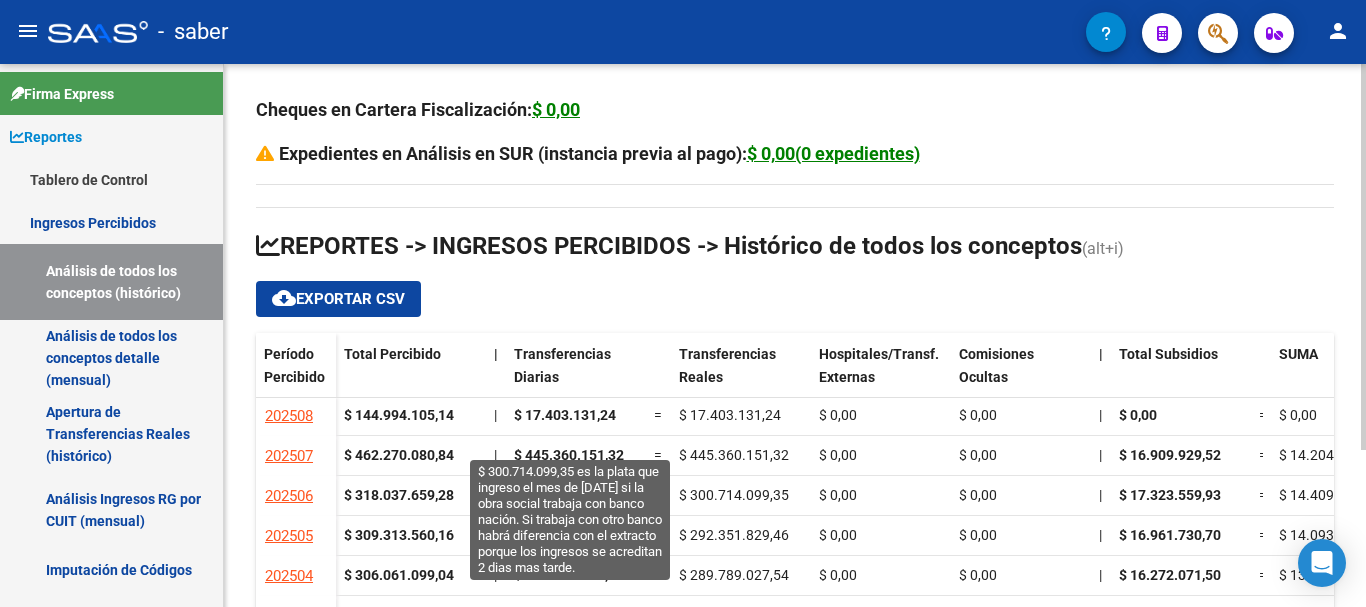 scroll, scrollTop: 0, scrollLeft: 0, axis: both 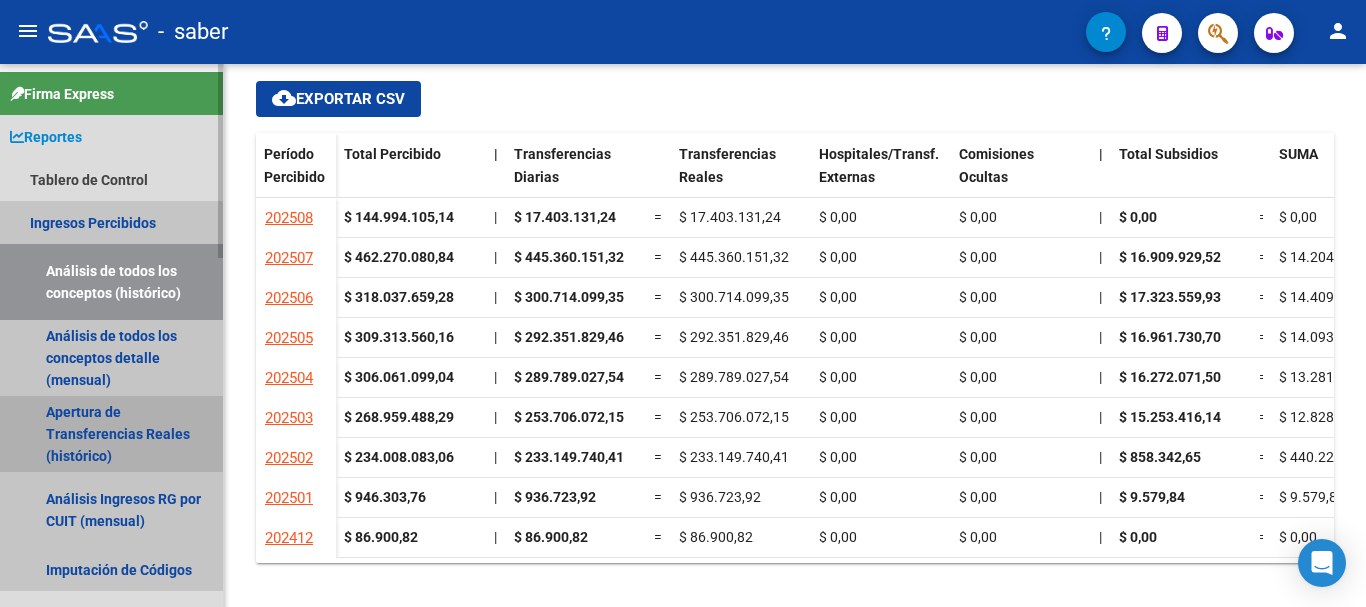 click on "Apertura de Transferencias Reales (histórico)" at bounding box center (111, 434) 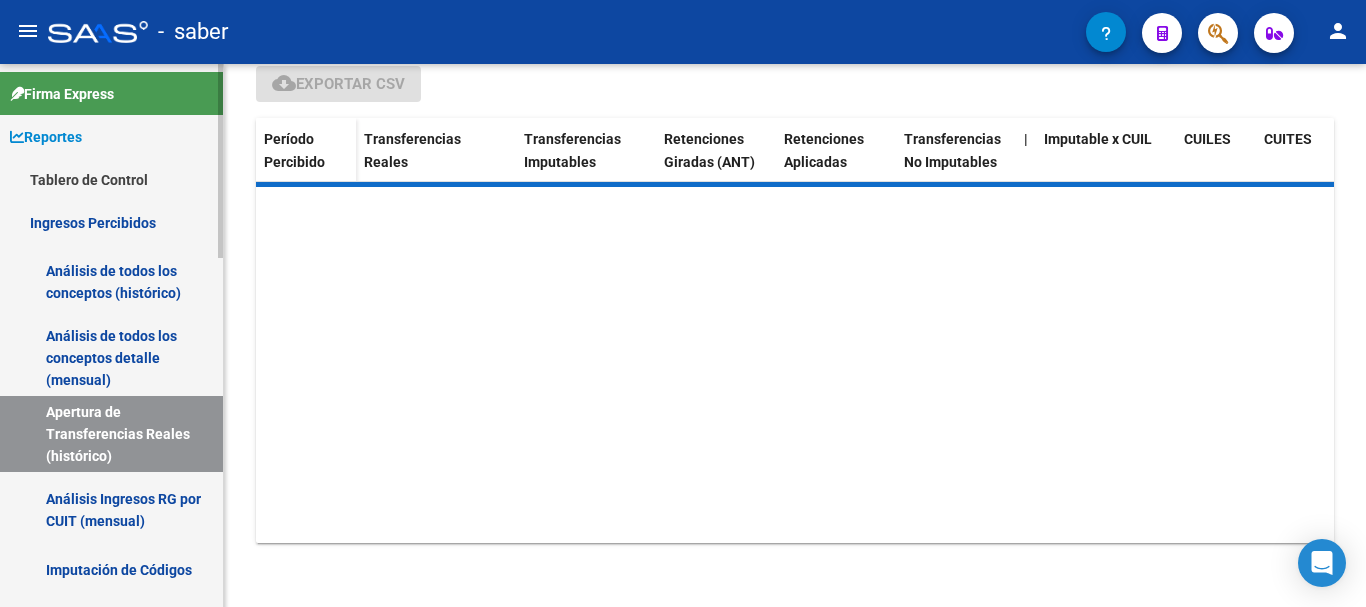 scroll, scrollTop: 0, scrollLeft: 0, axis: both 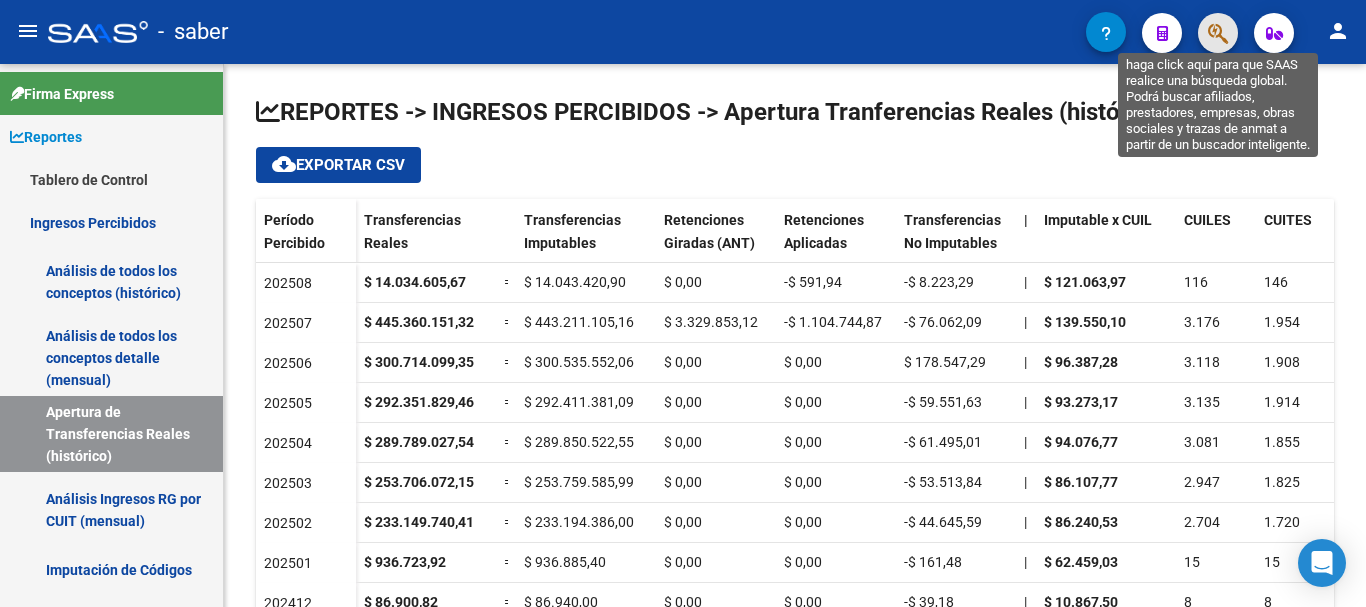 click 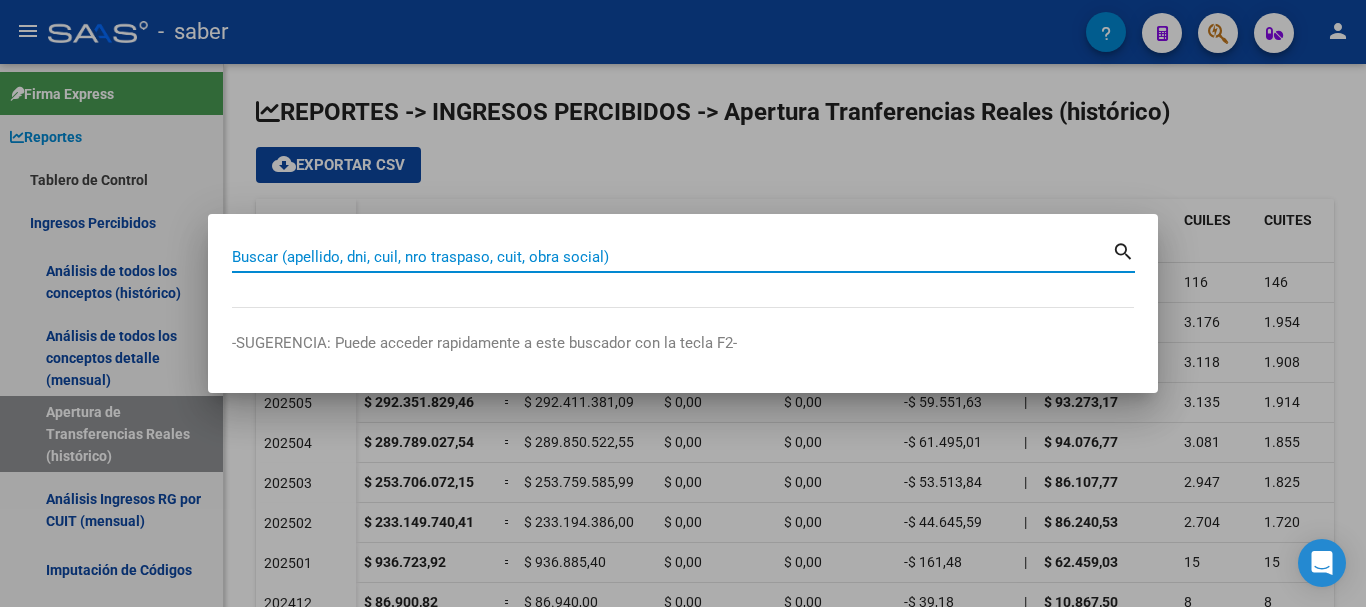 click on "Buscar (apellido, dni, cuil, nro traspaso, cuit, obra social)" at bounding box center (672, 257) 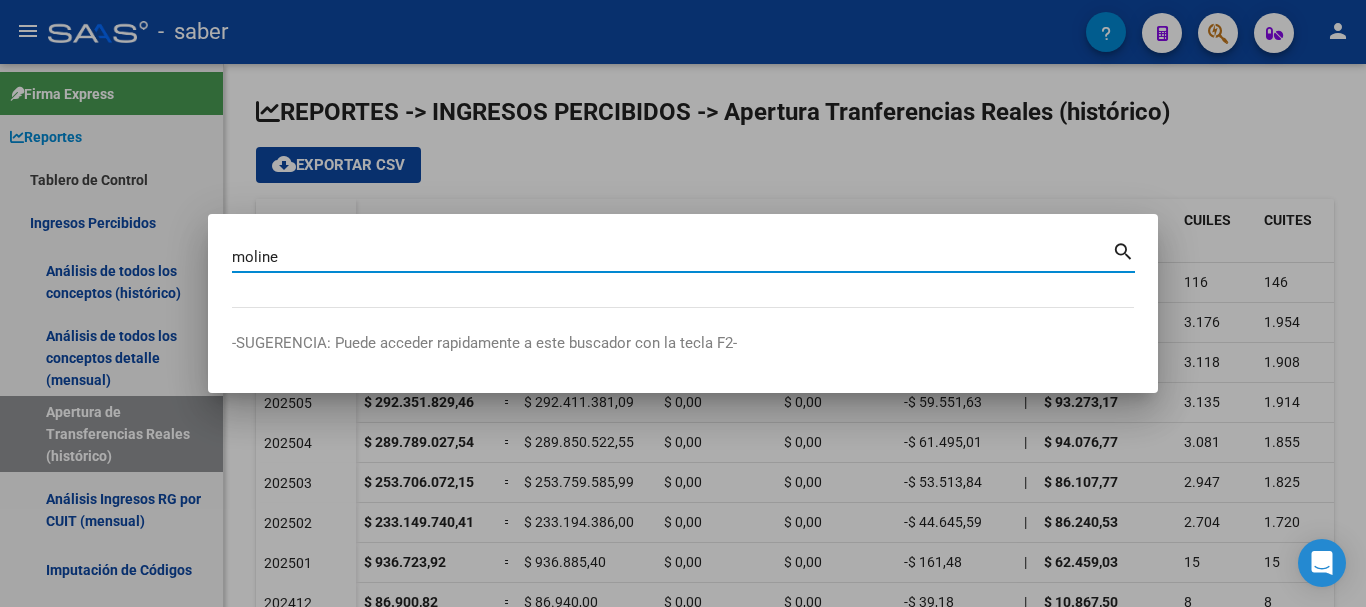 type on "moline" 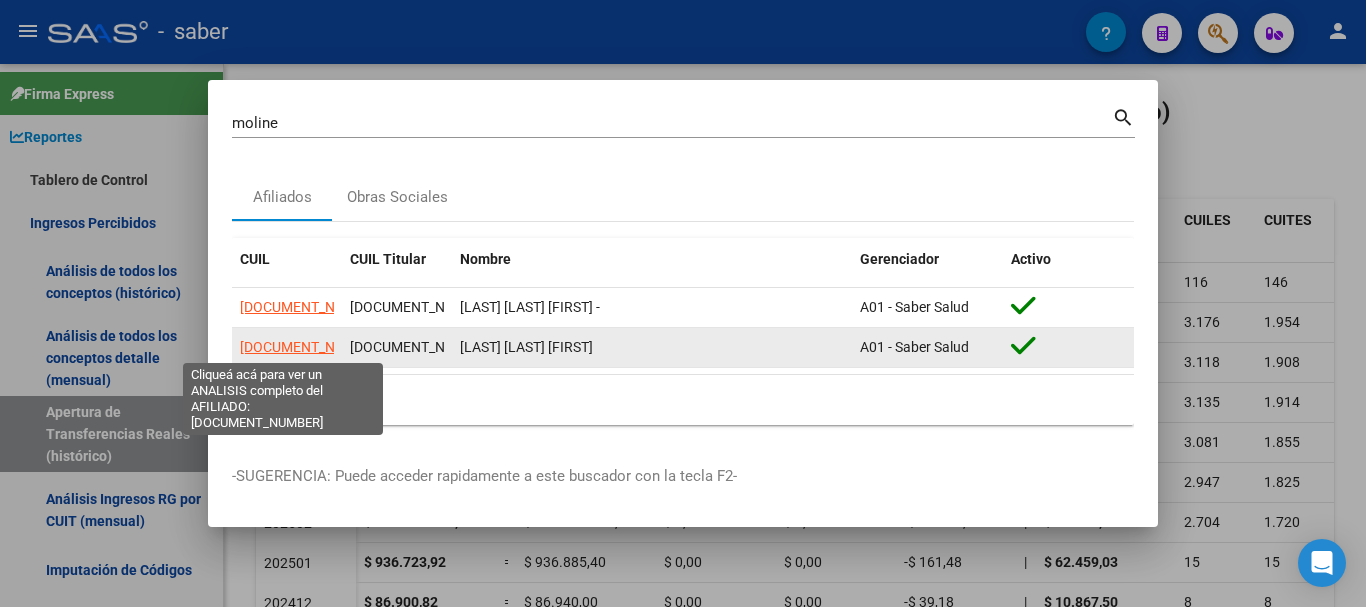 click on "[DOCUMENT_NUMBER]" 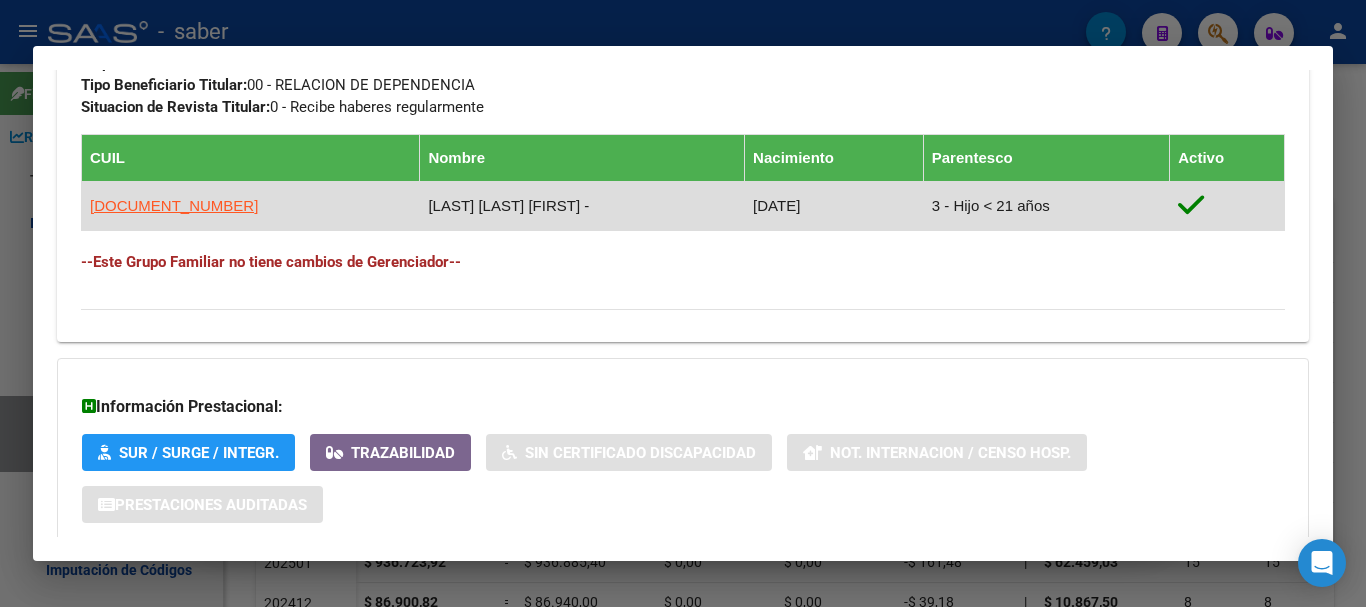 scroll, scrollTop: 1152, scrollLeft: 0, axis: vertical 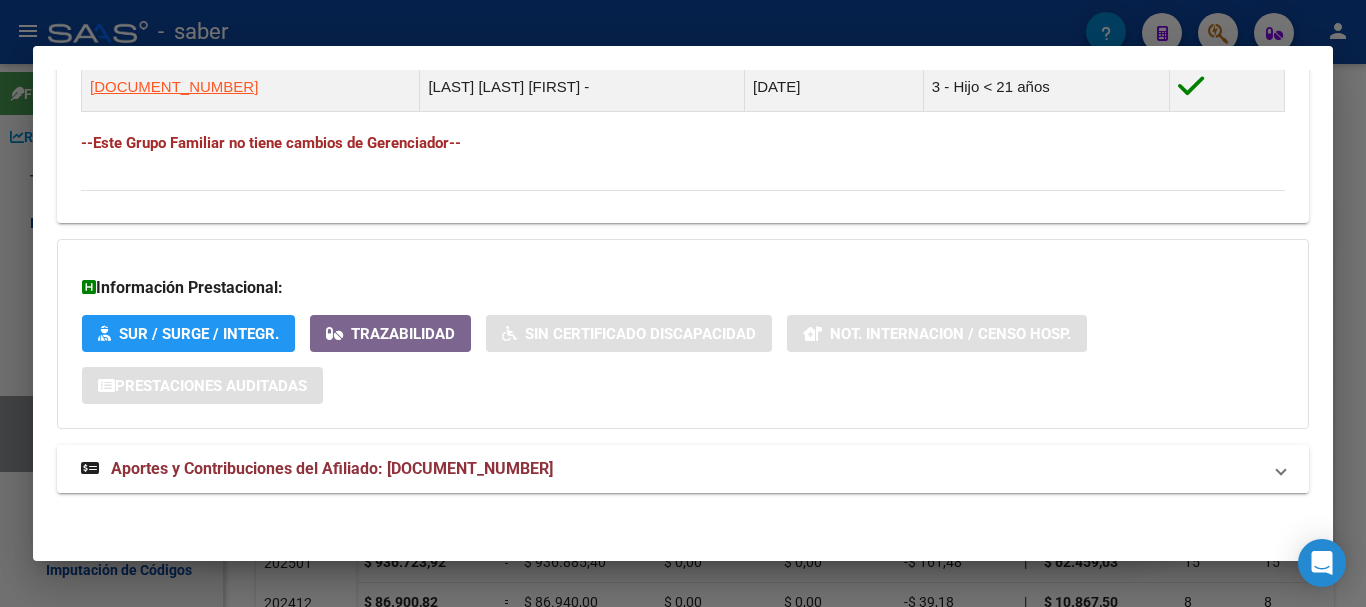 click on "Aportes y Contribuciones del Afiliado: [DOCUMENT_NUMBER]" at bounding box center (332, 468) 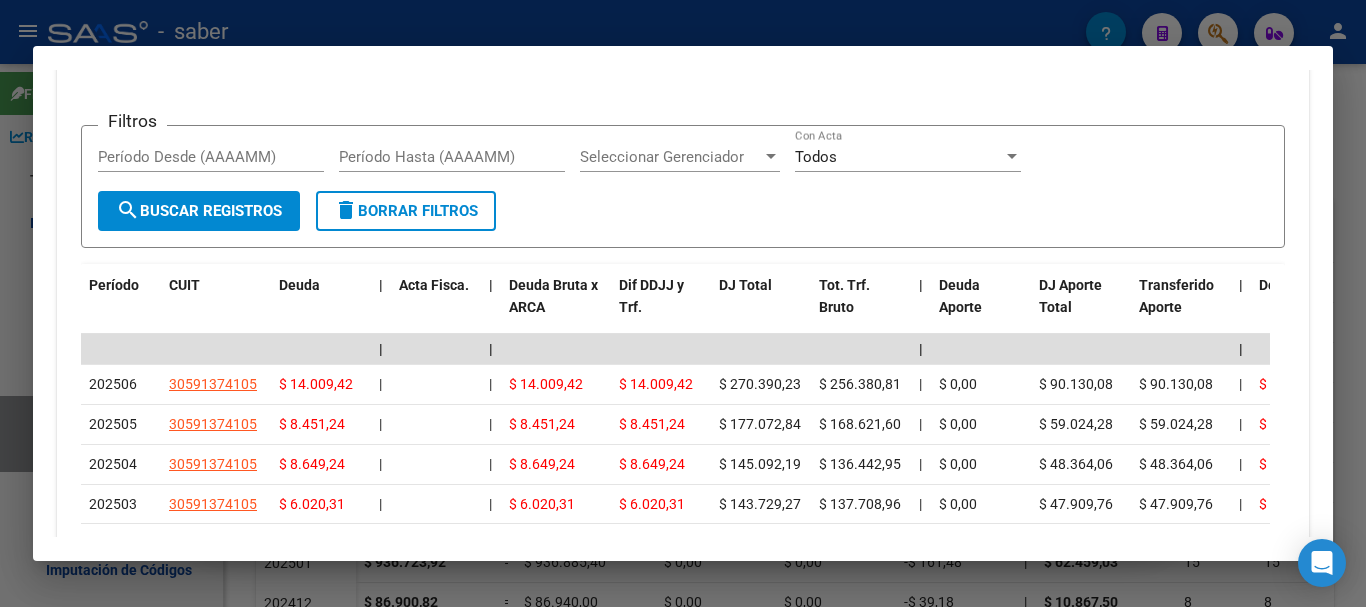 scroll, scrollTop: 1916, scrollLeft: 0, axis: vertical 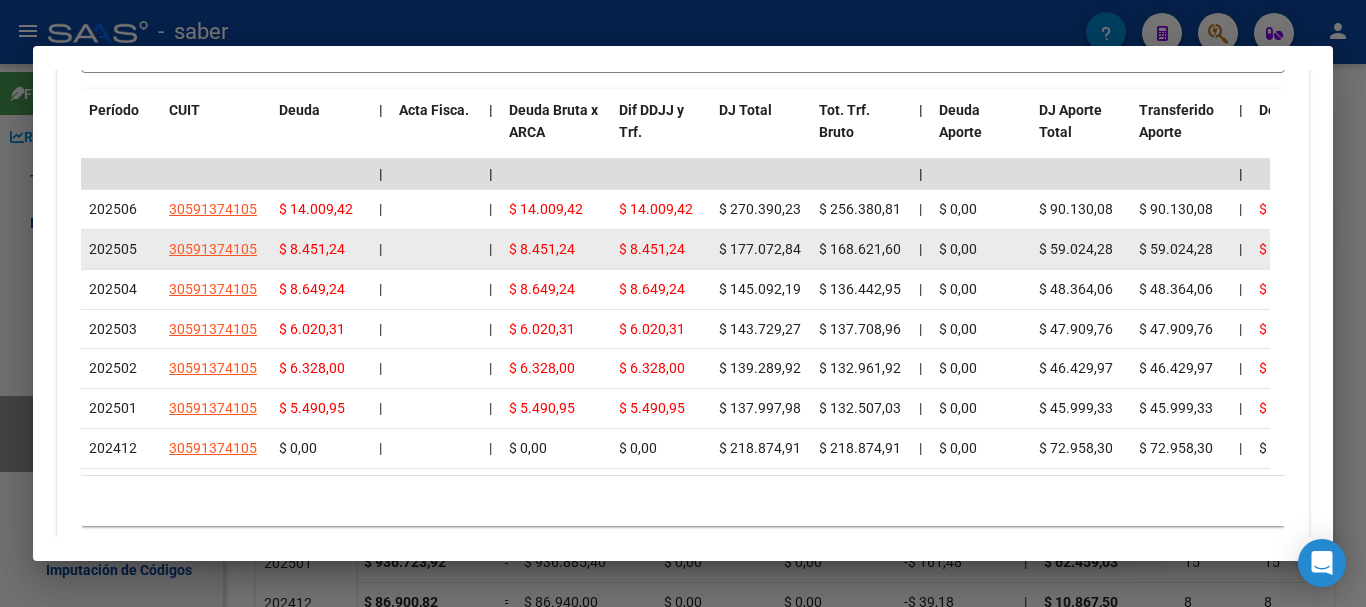 drag, startPoint x: 833, startPoint y: 255, endPoint x: 925, endPoint y: 256, distance: 92.00543 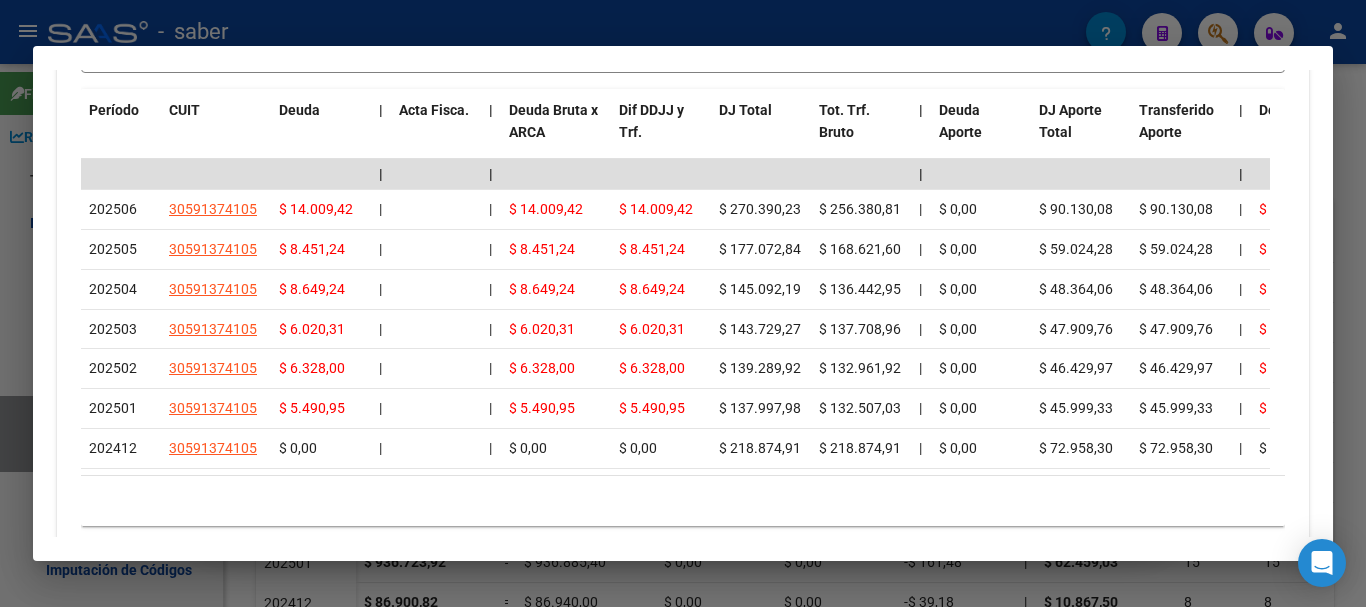 click at bounding box center [683, 303] 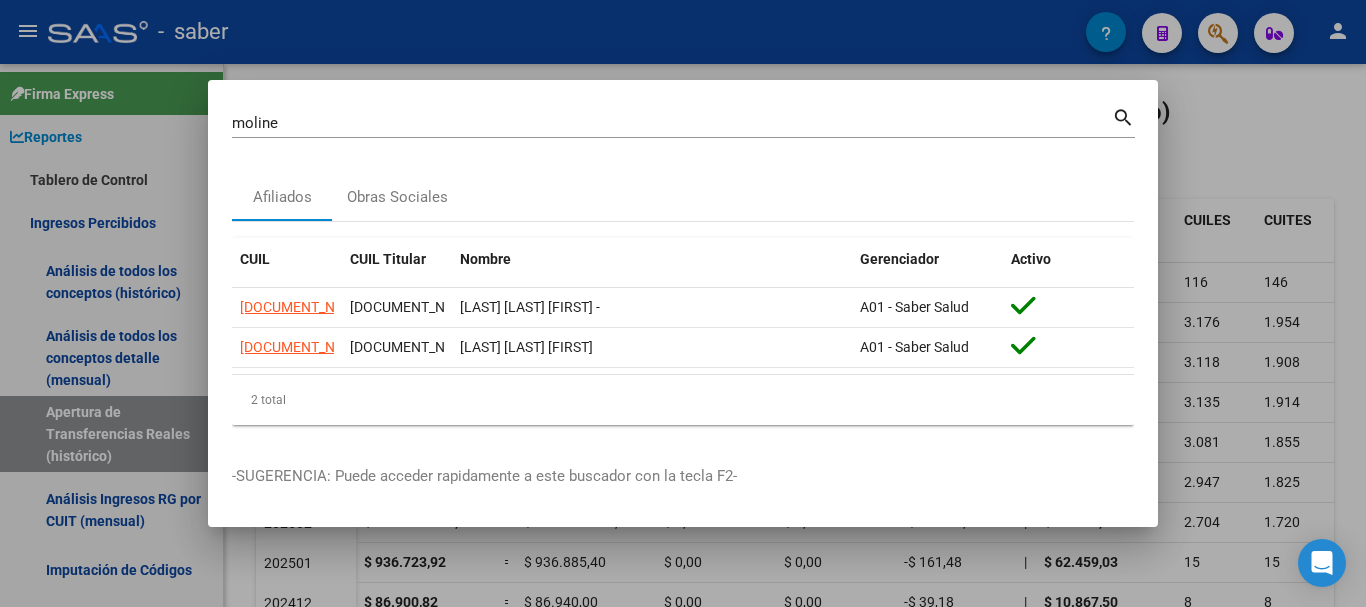 click at bounding box center (683, 303) 